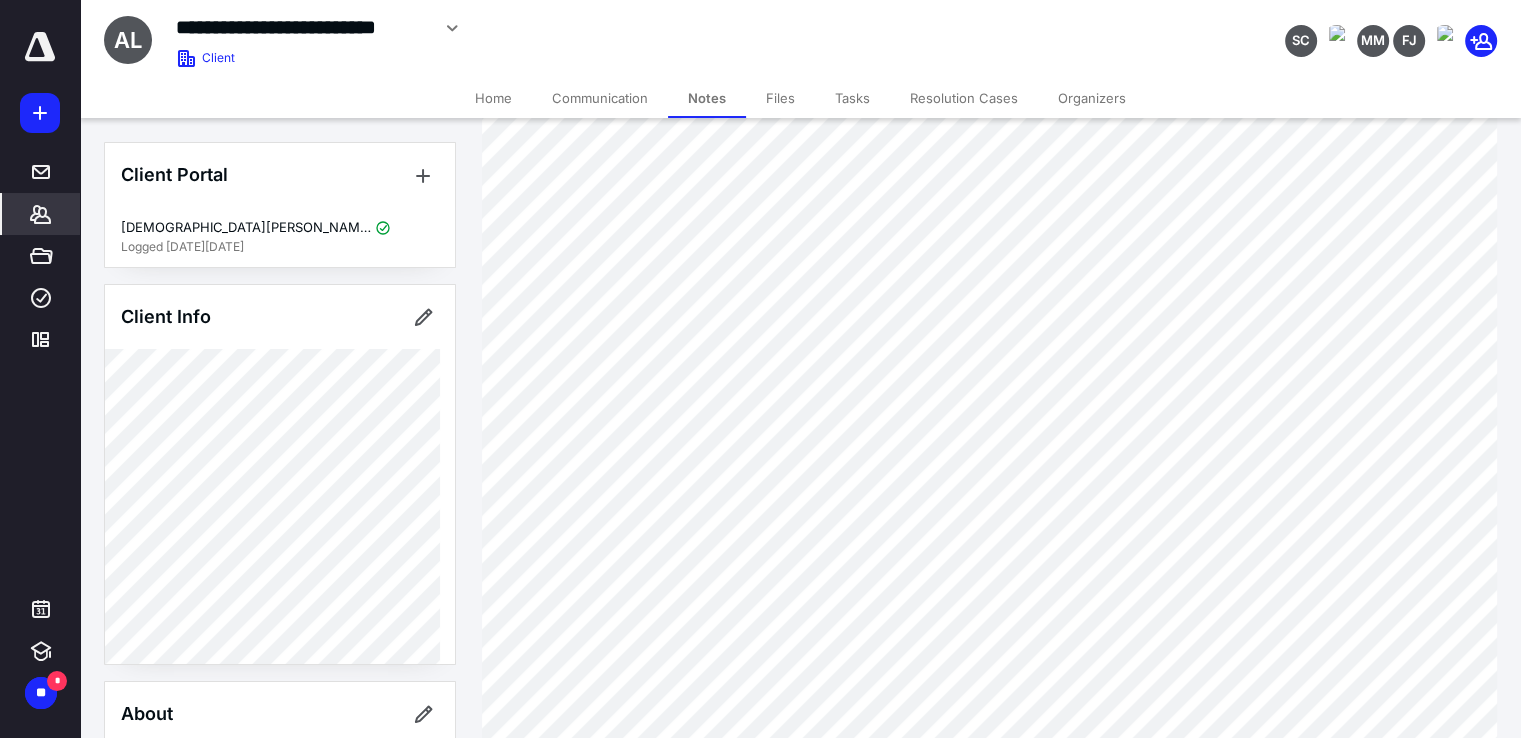 scroll, scrollTop: 200, scrollLeft: 0, axis: vertical 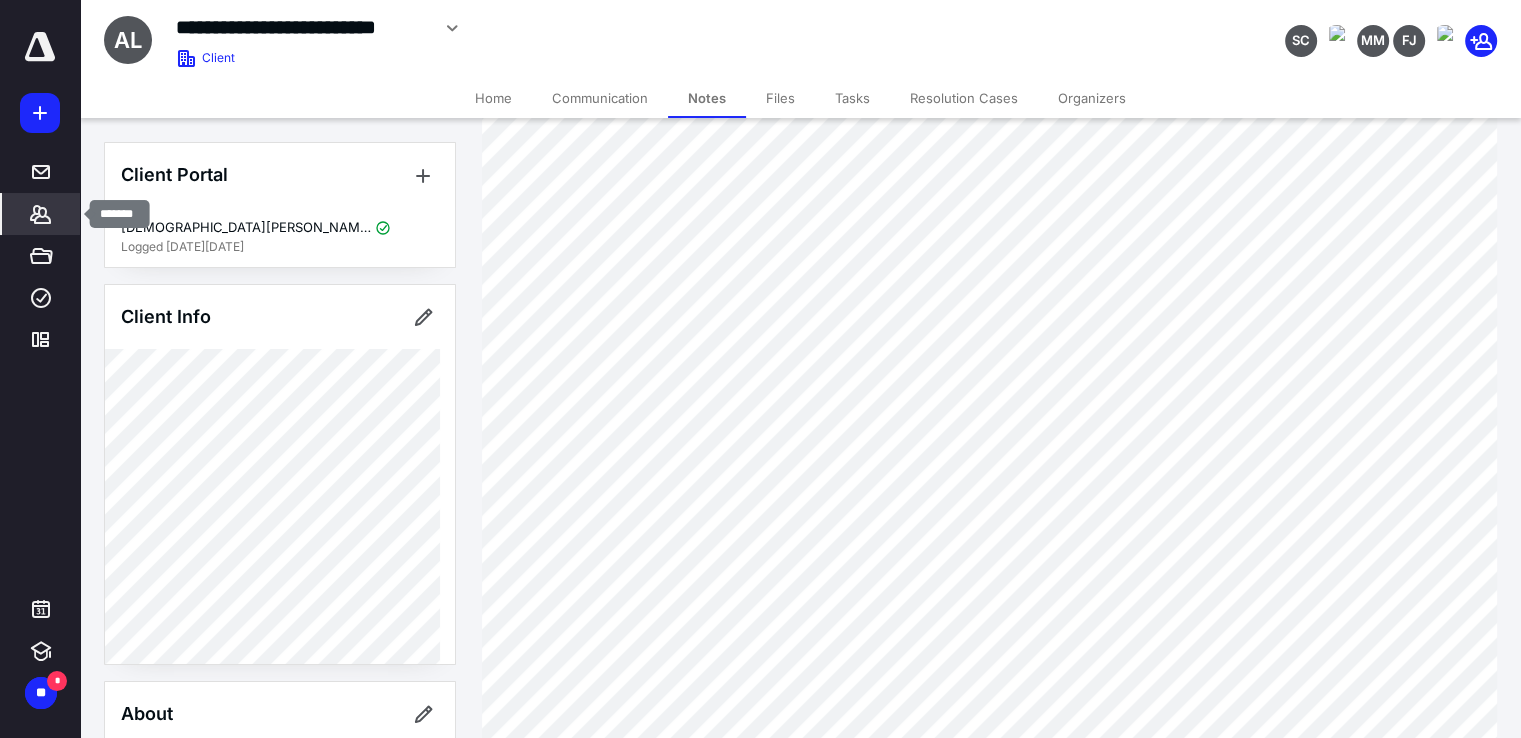 click 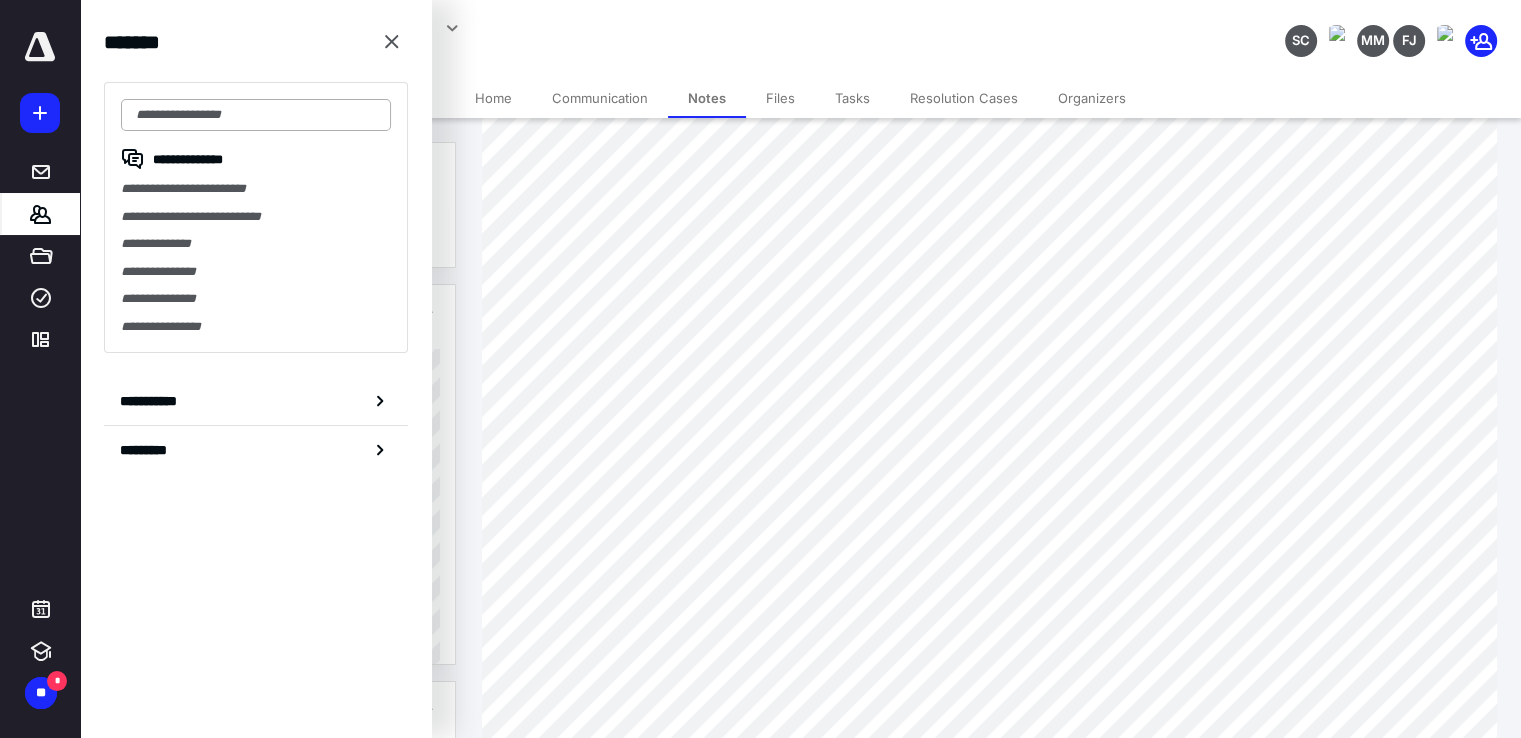 click at bounding box center [256, 115] 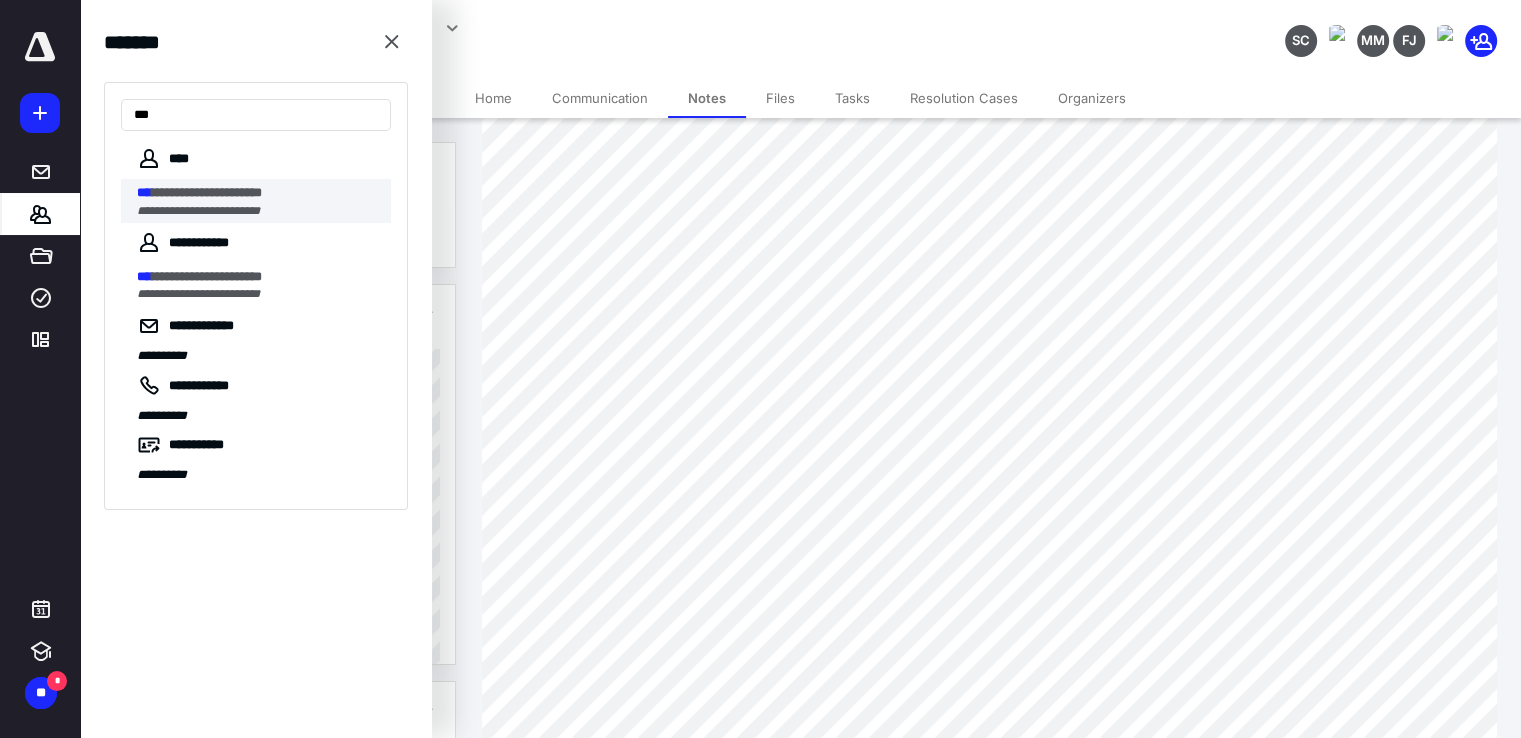 type on "***" 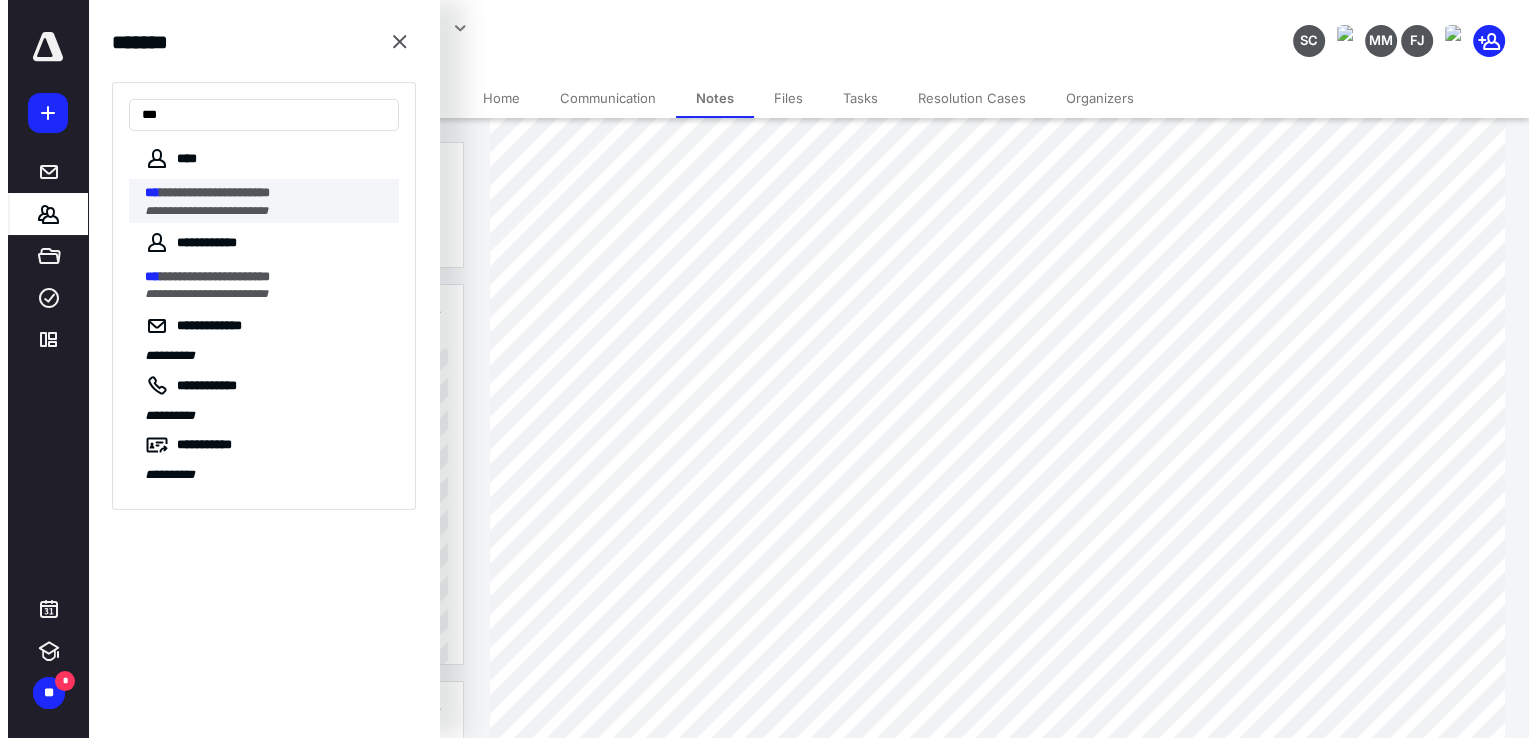 scroll, scrollTop: 0, scrollLeft: 0, axis: both 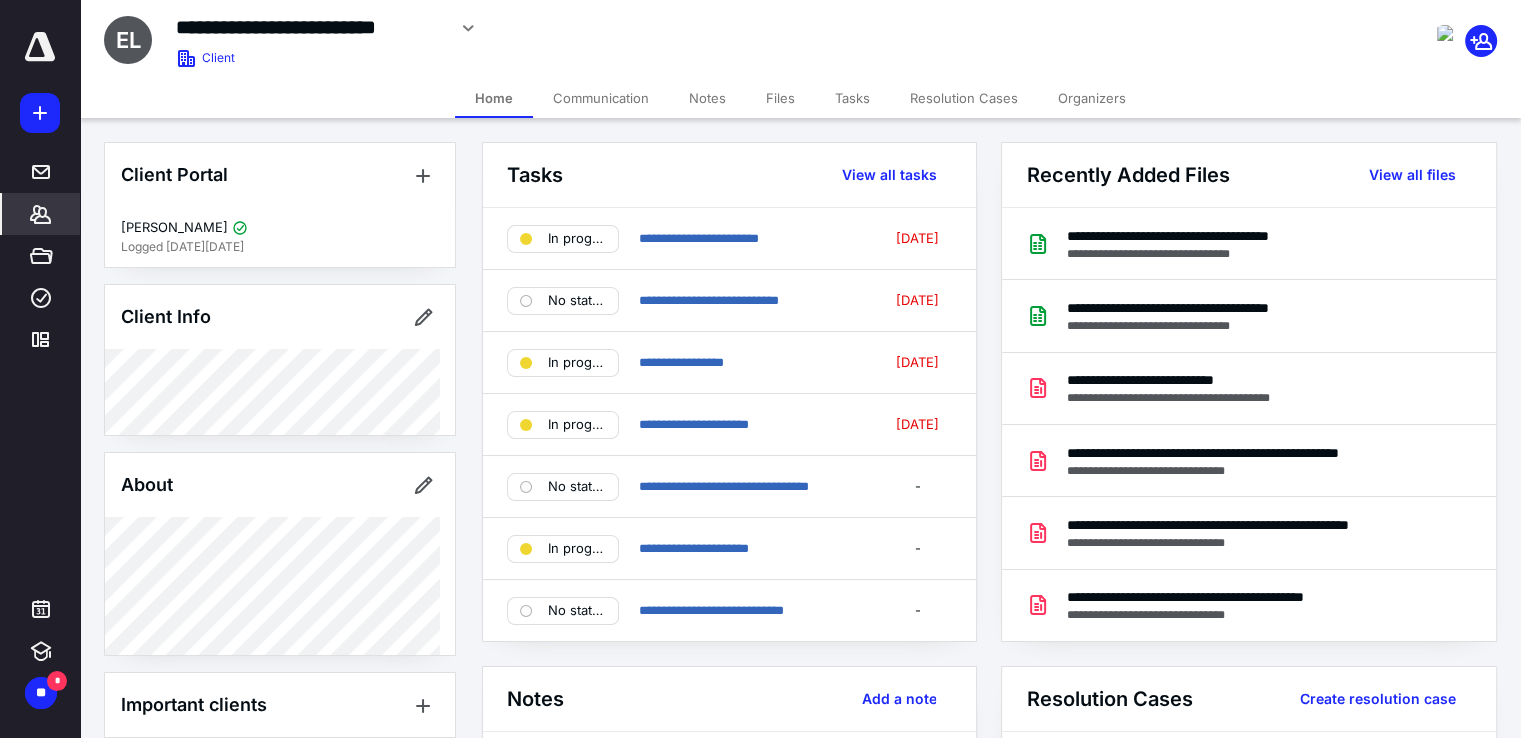 click on "Files" at bounding box center [780, 98] 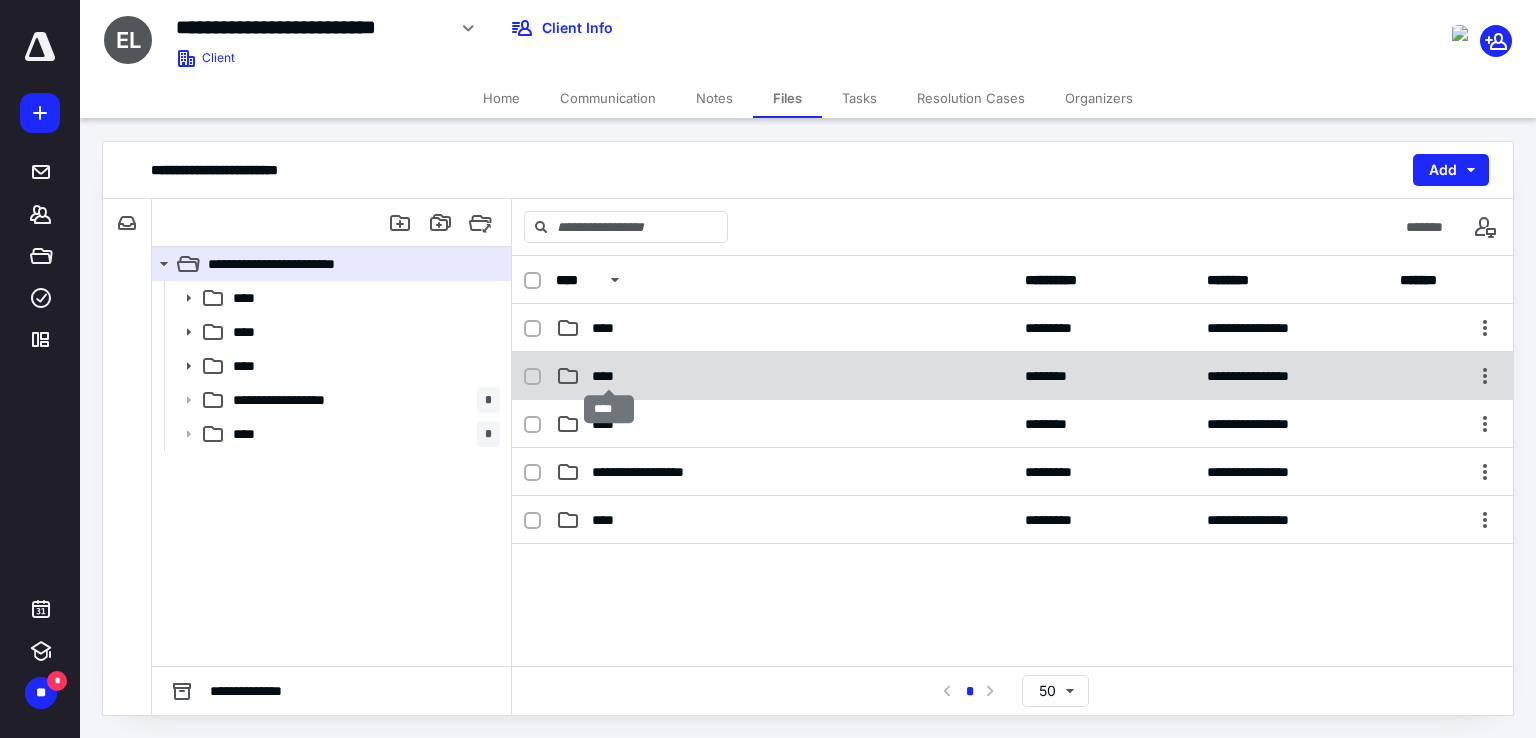 click on "****" at bounding box center [609, 376] 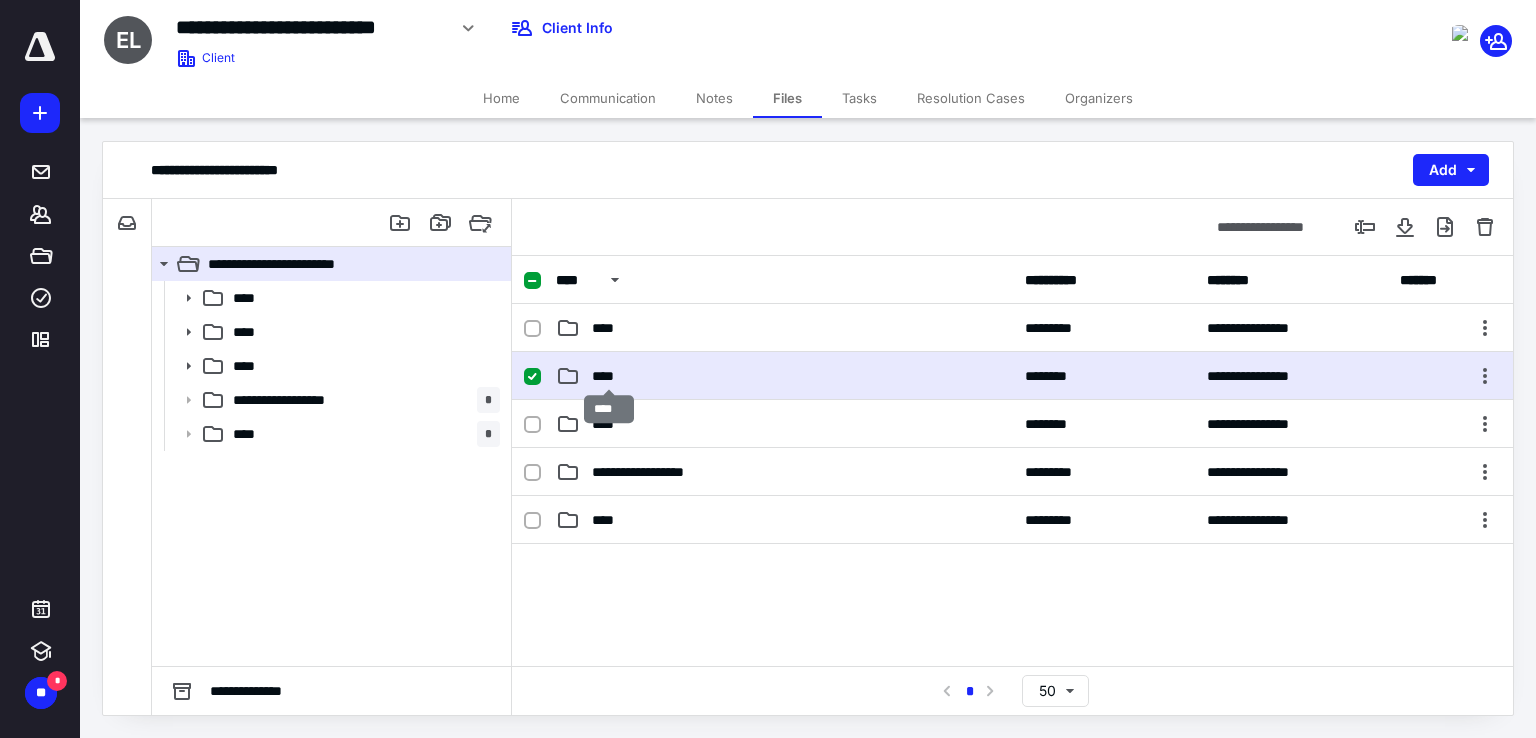 click on "****" at bounding box center (609, 376) 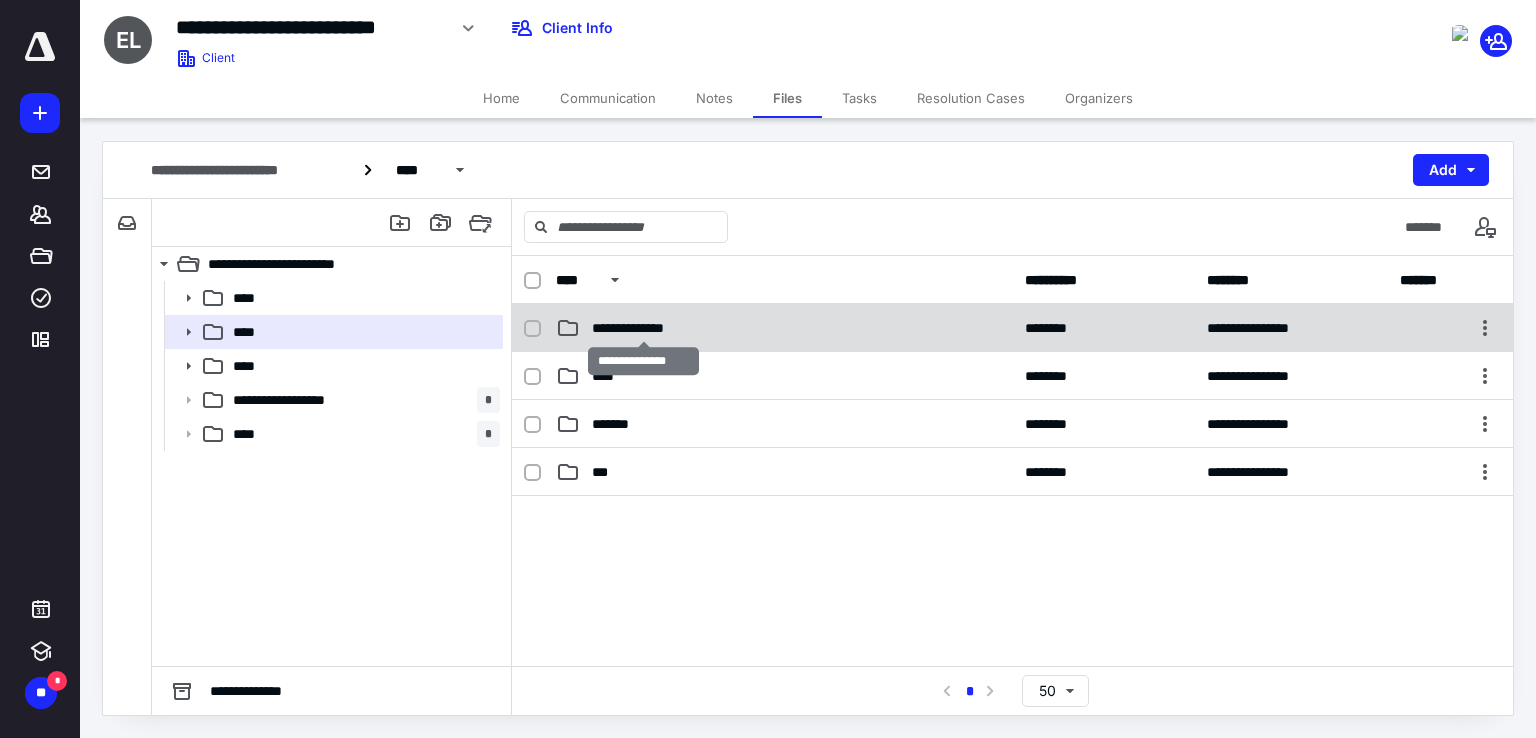 click on "**********" at bounding box center (644, 328) 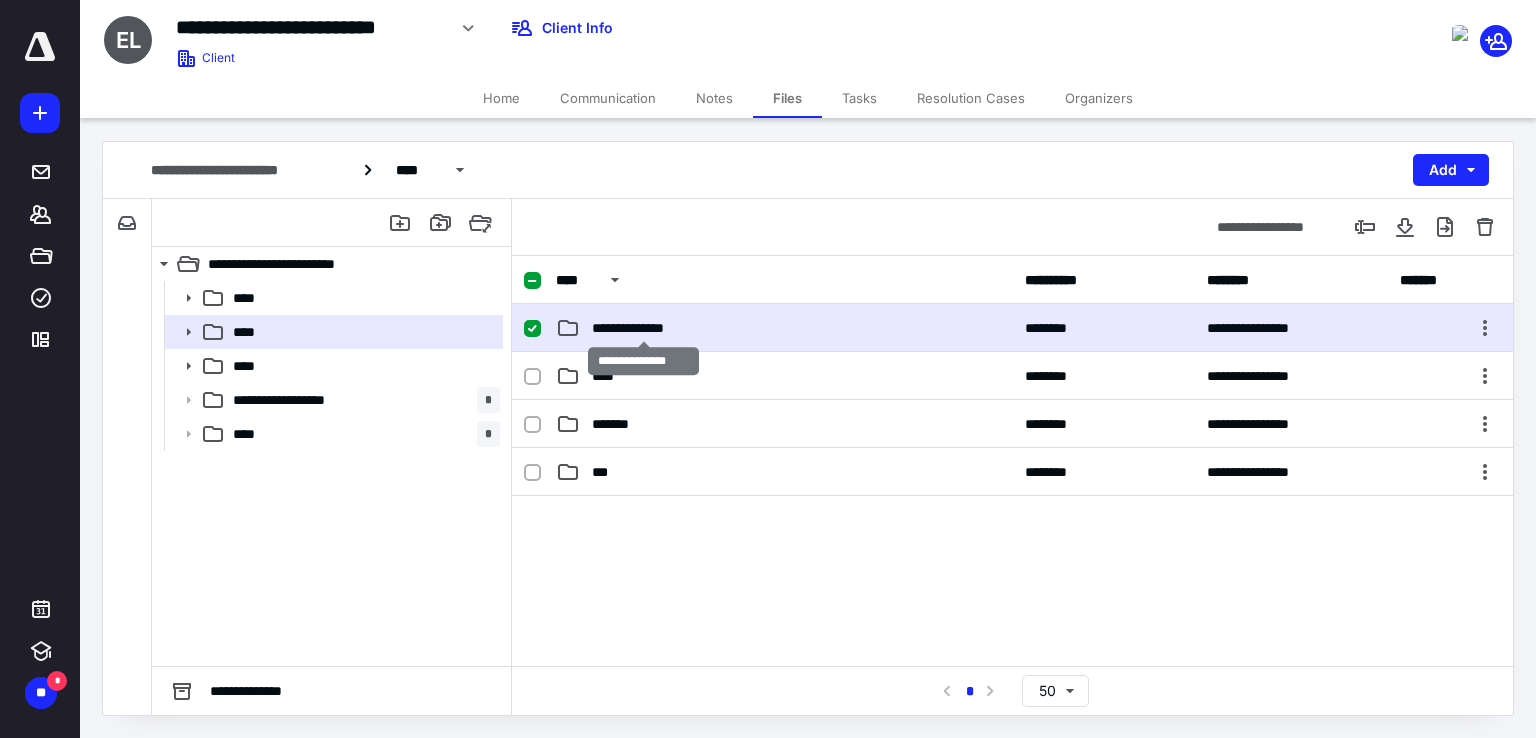 click on "**********" at bounding box center (644, 328) 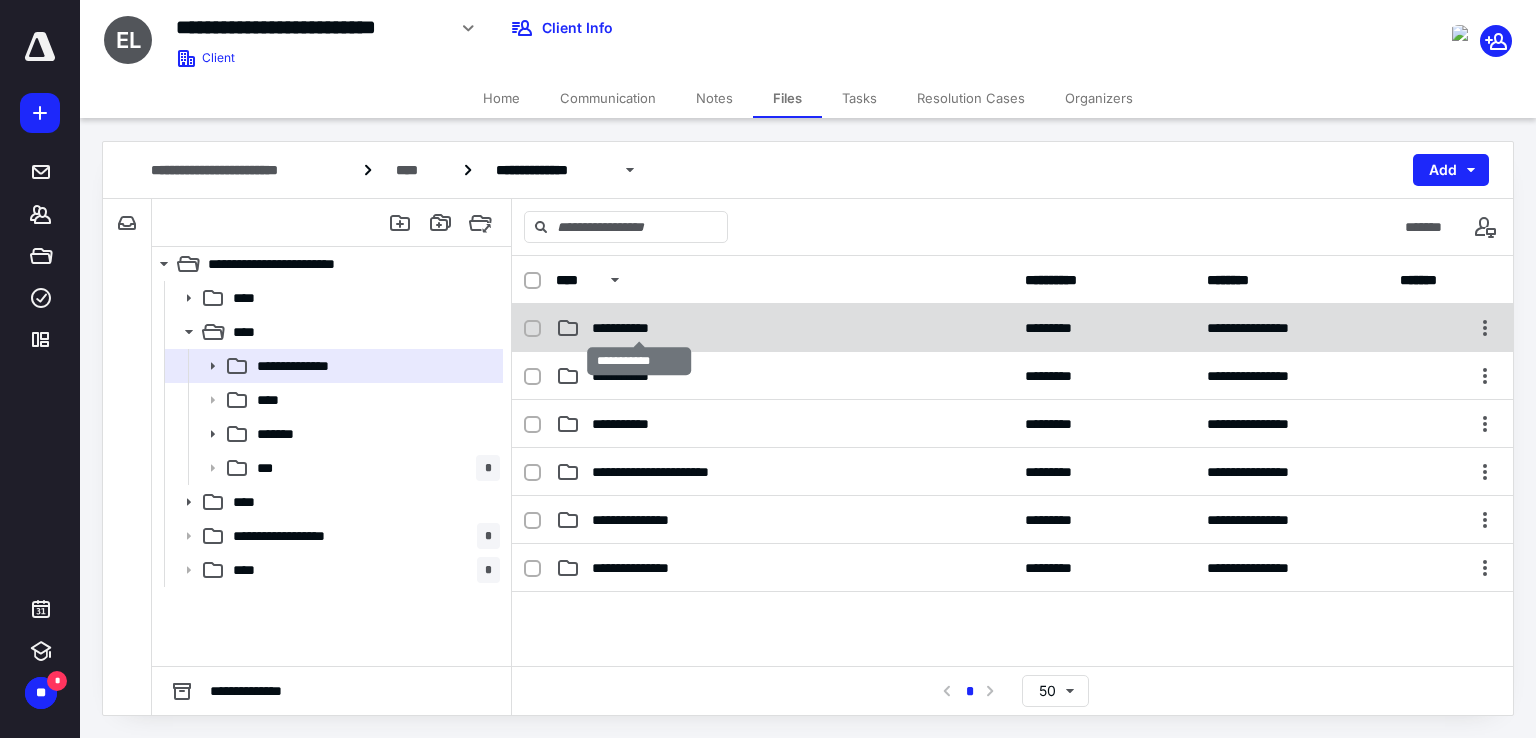 click on "**********" at bounding box center [640, 328] 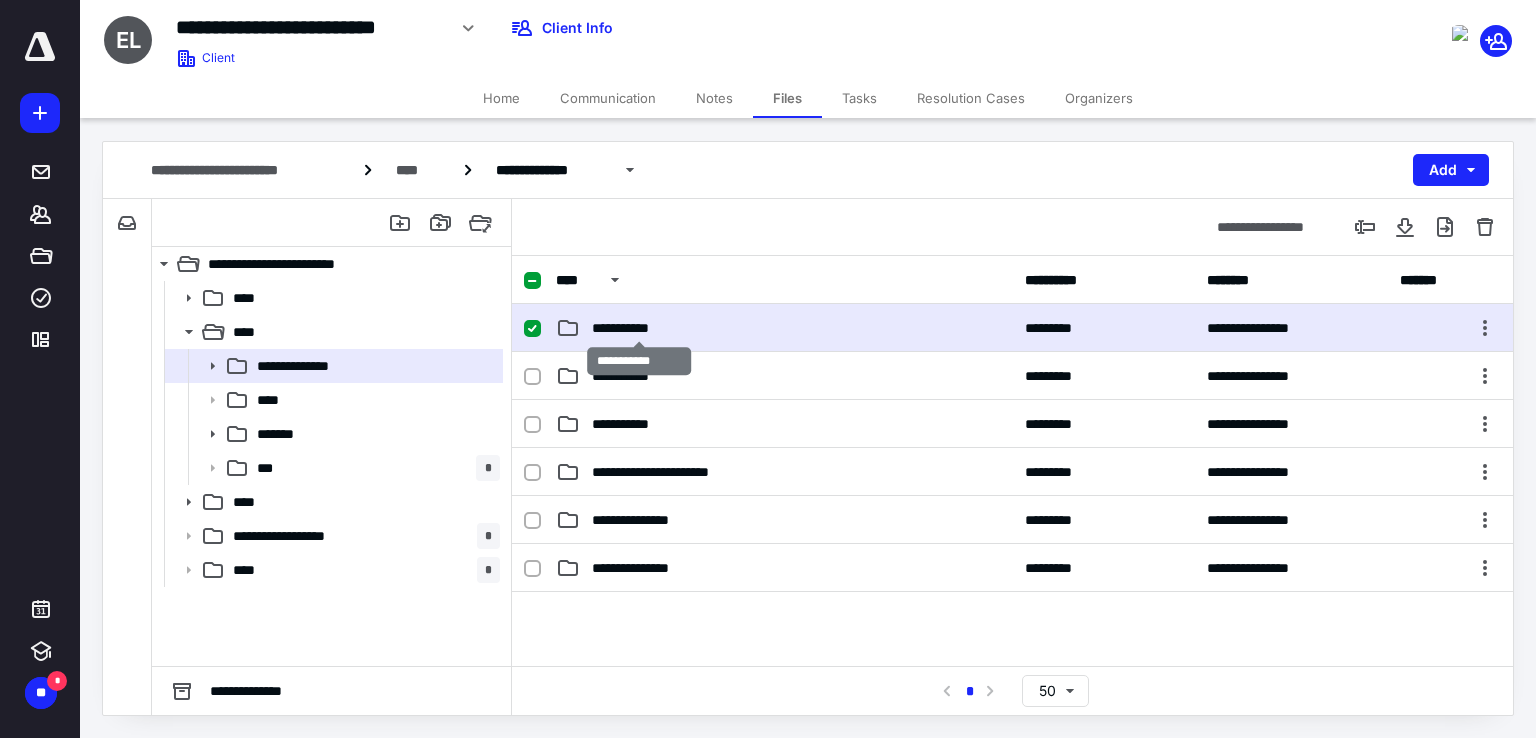 click on "**********" at bounding box center [640, 328] 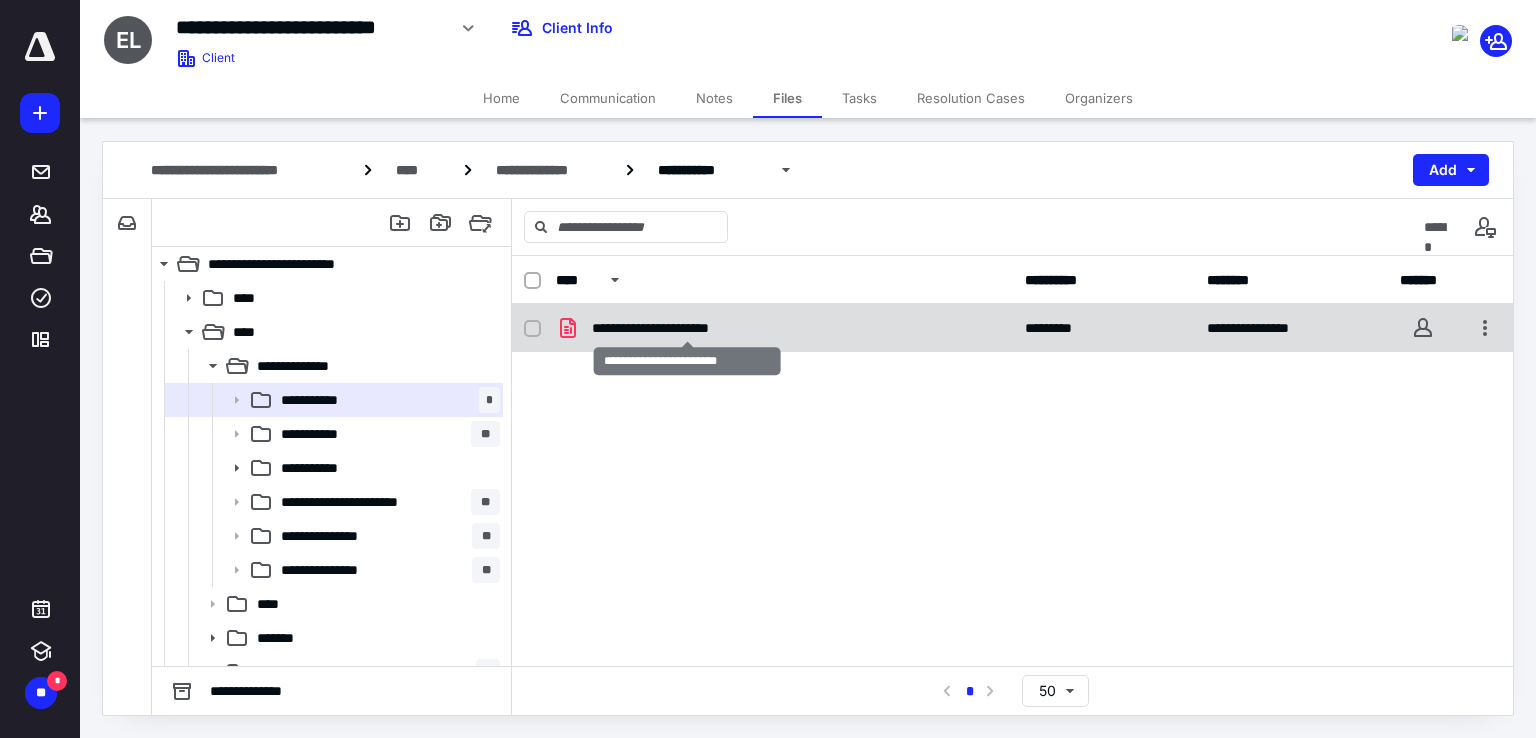 click on "**********" at bounding box center [687, 328] 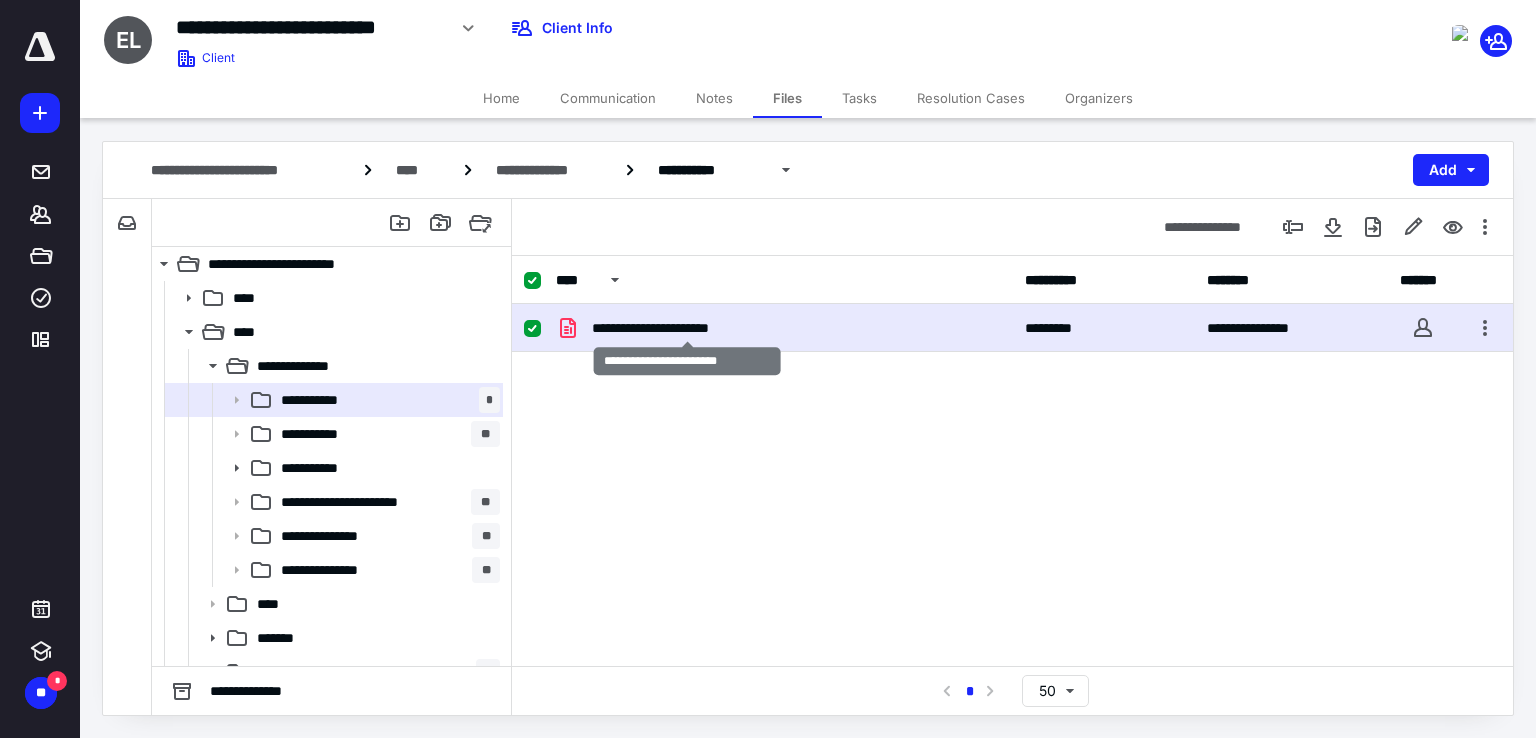 click on "**********" at bounding box center [687, 328] 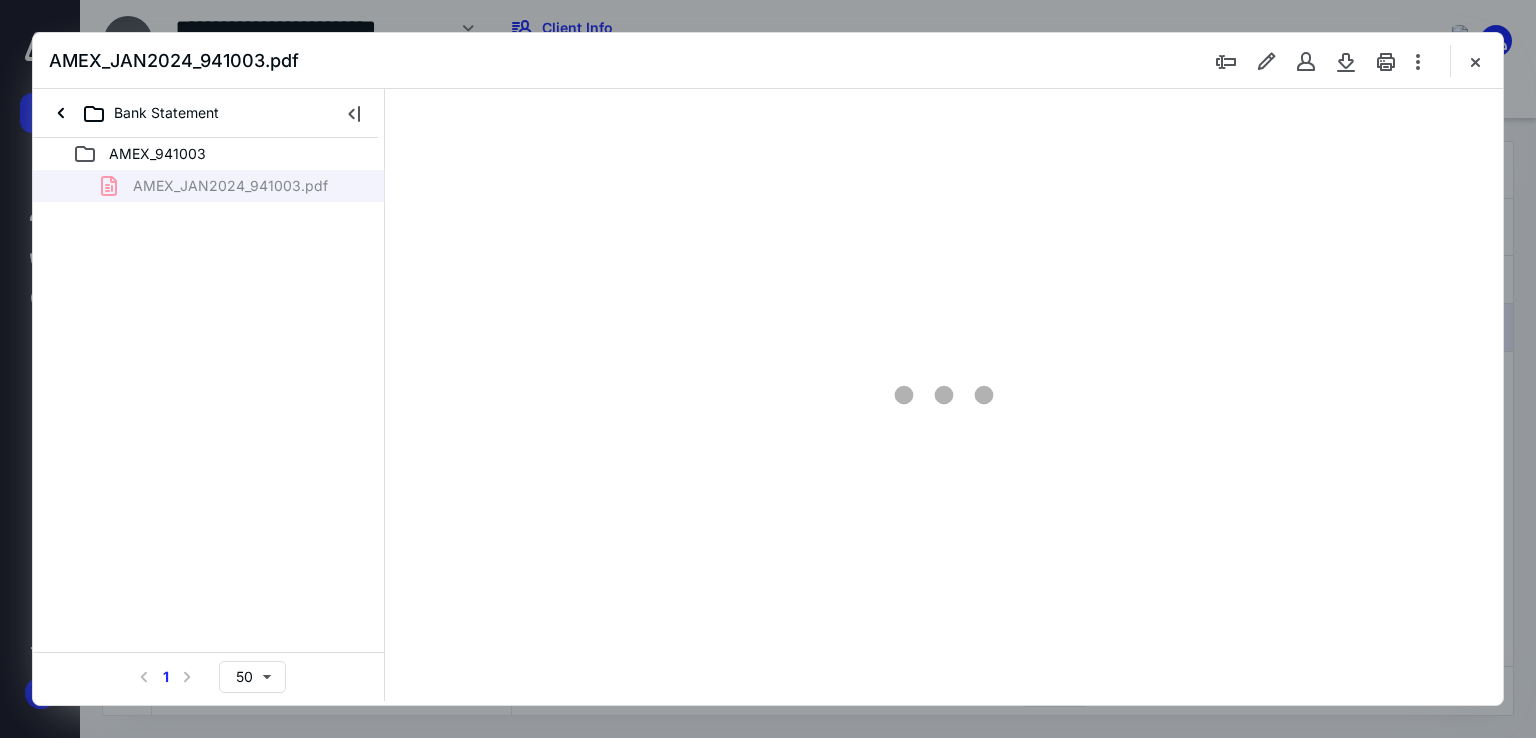 scroll, scrollTop: 0, scrollLeft: 0, axis: both 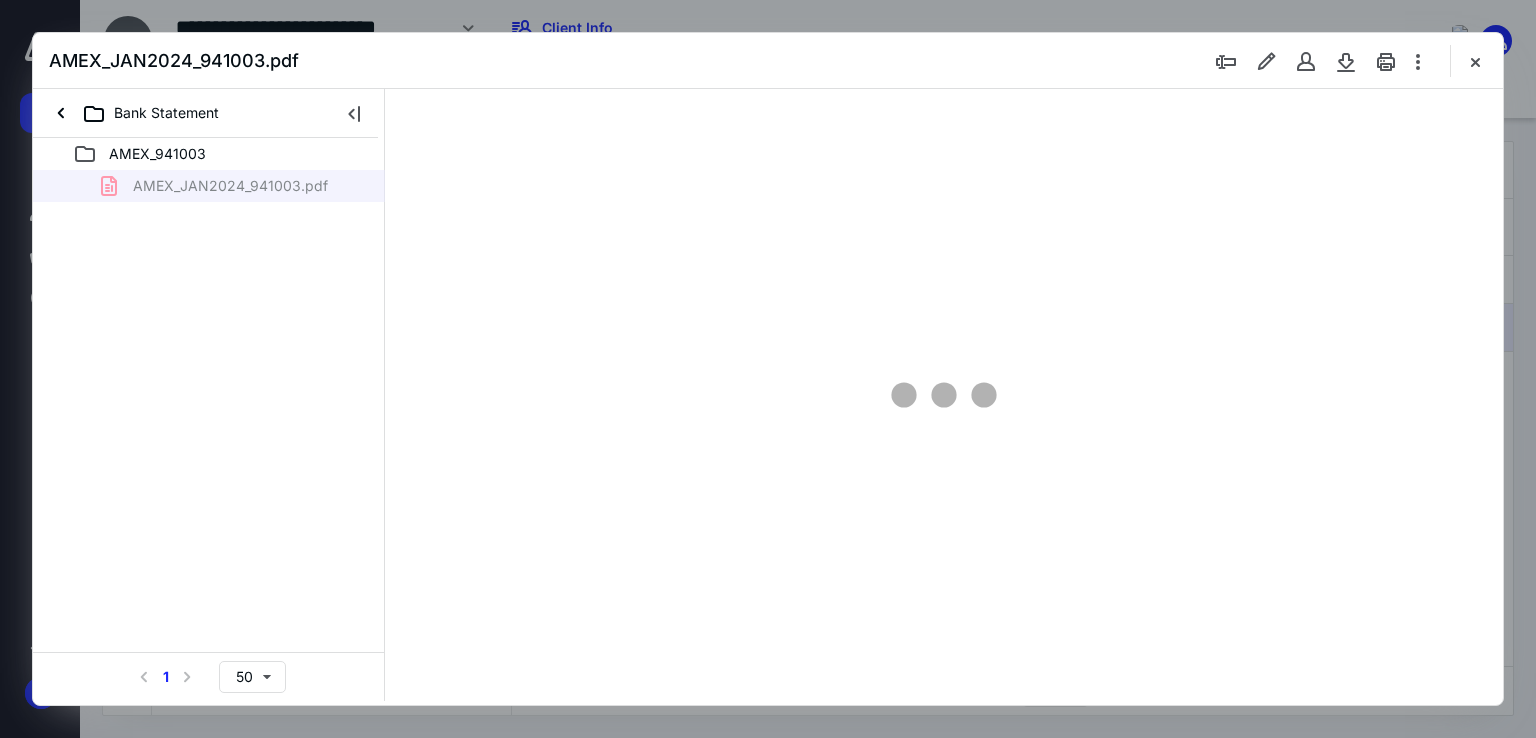 type on "67" 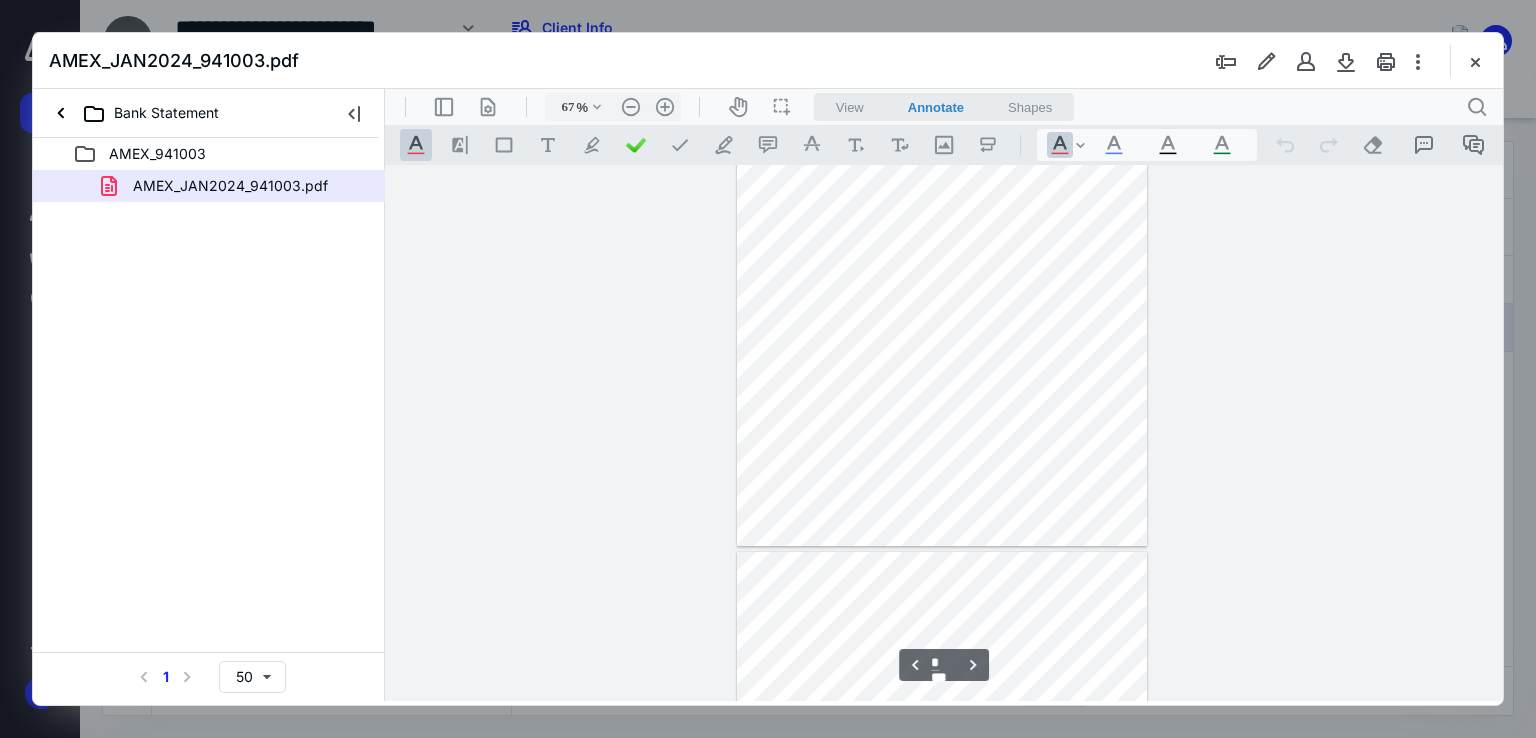 scroll, scrollTop: 2144, scrollLeft: 0, axis: vertical 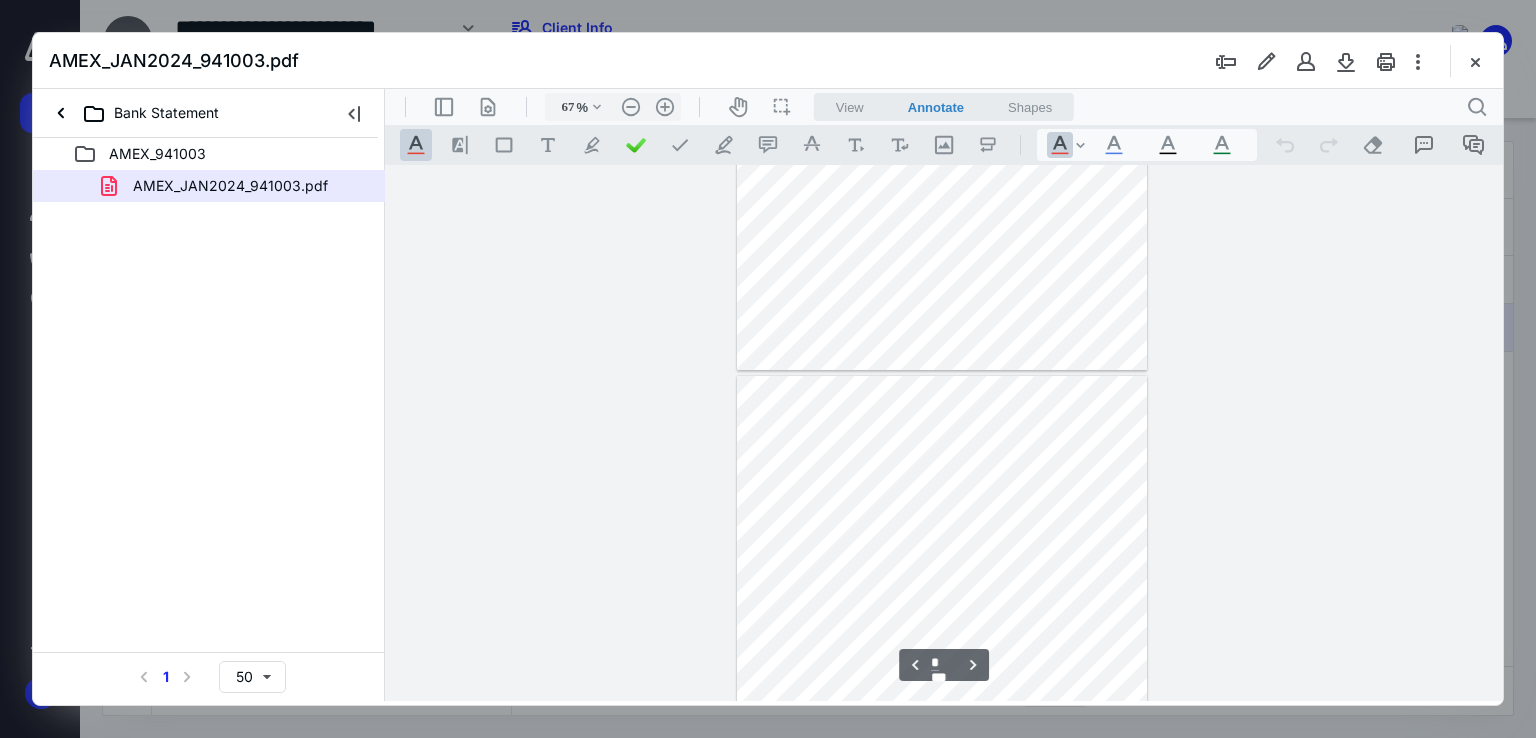 type on "*" 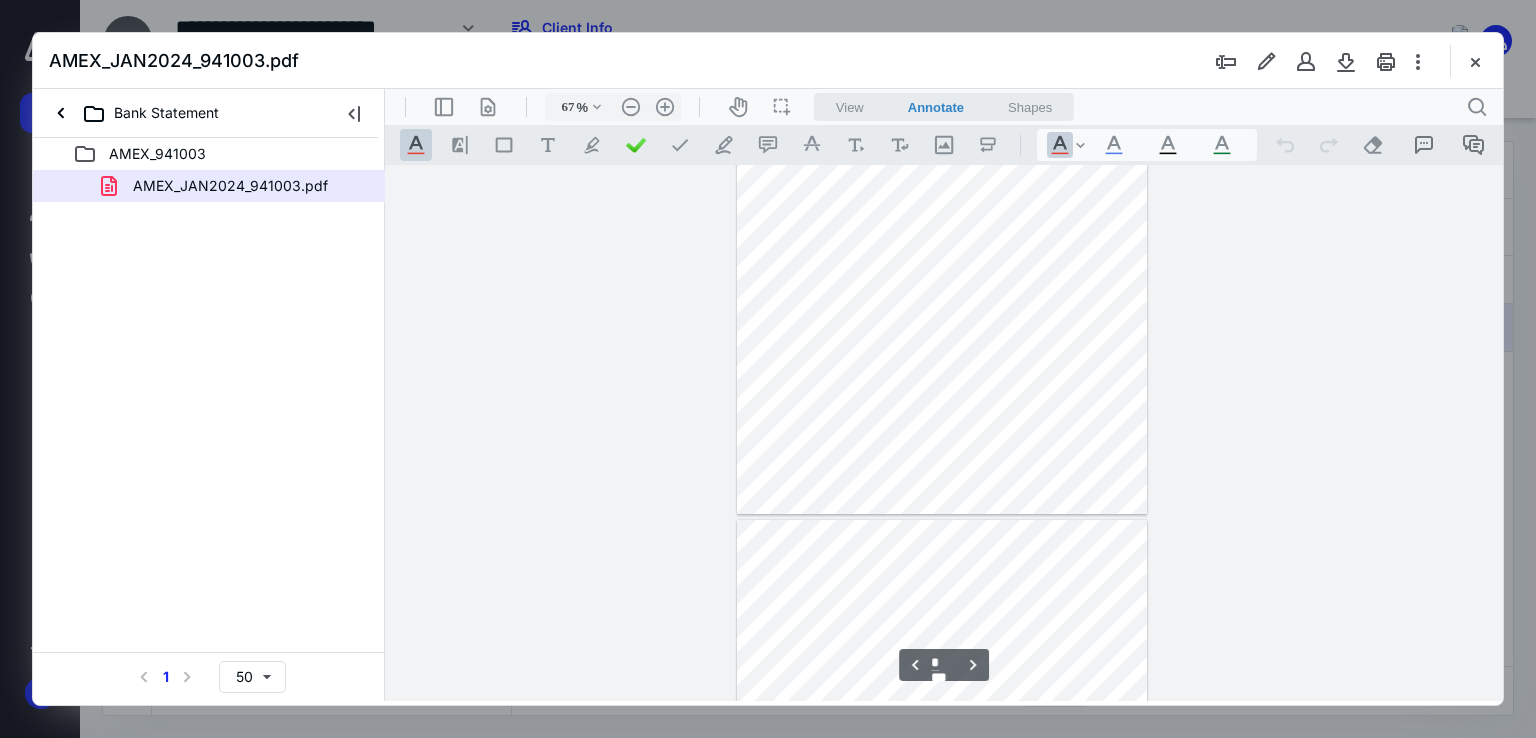 scroll, scrollTop: 0, scrollLeft: 0, axis: both 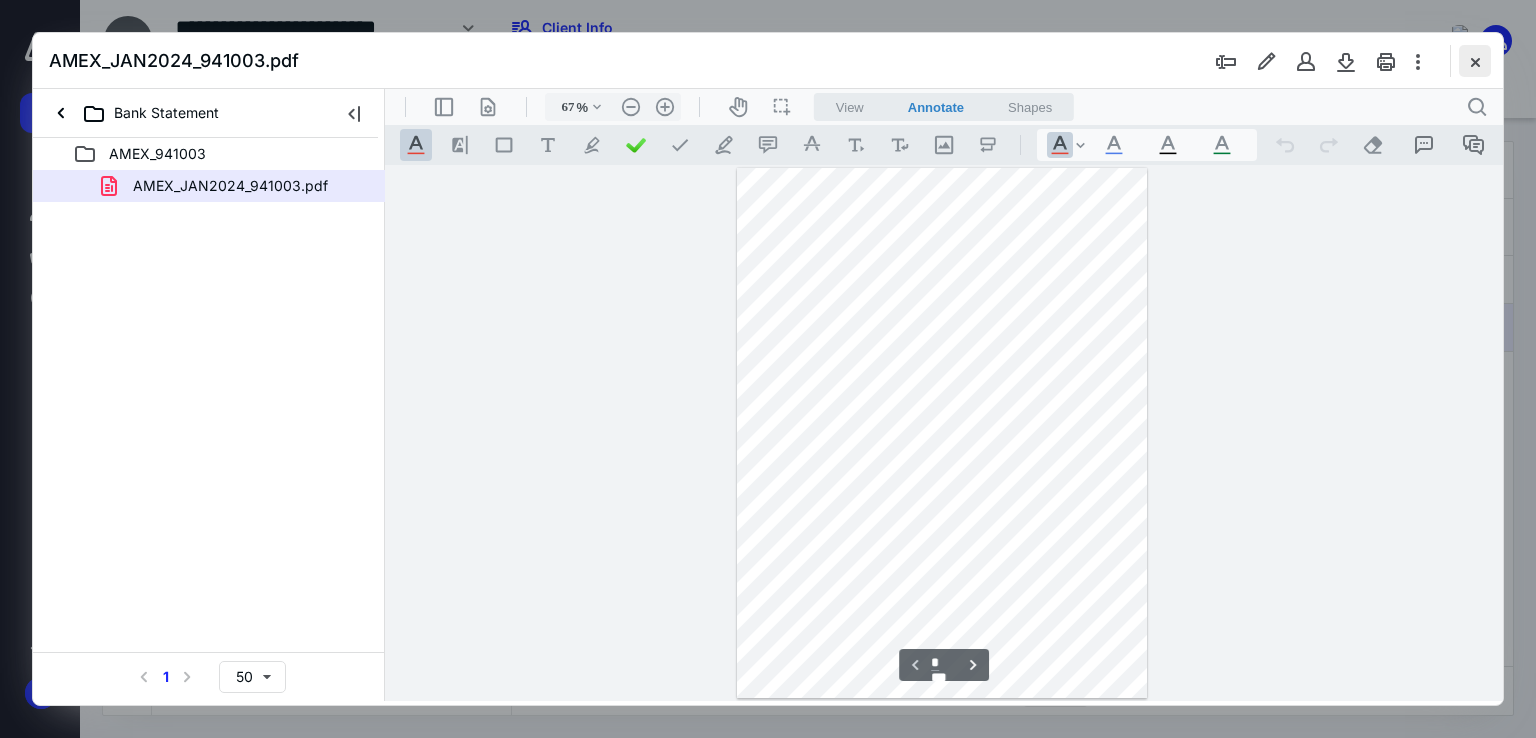 click at bounding box center (1475, 61) 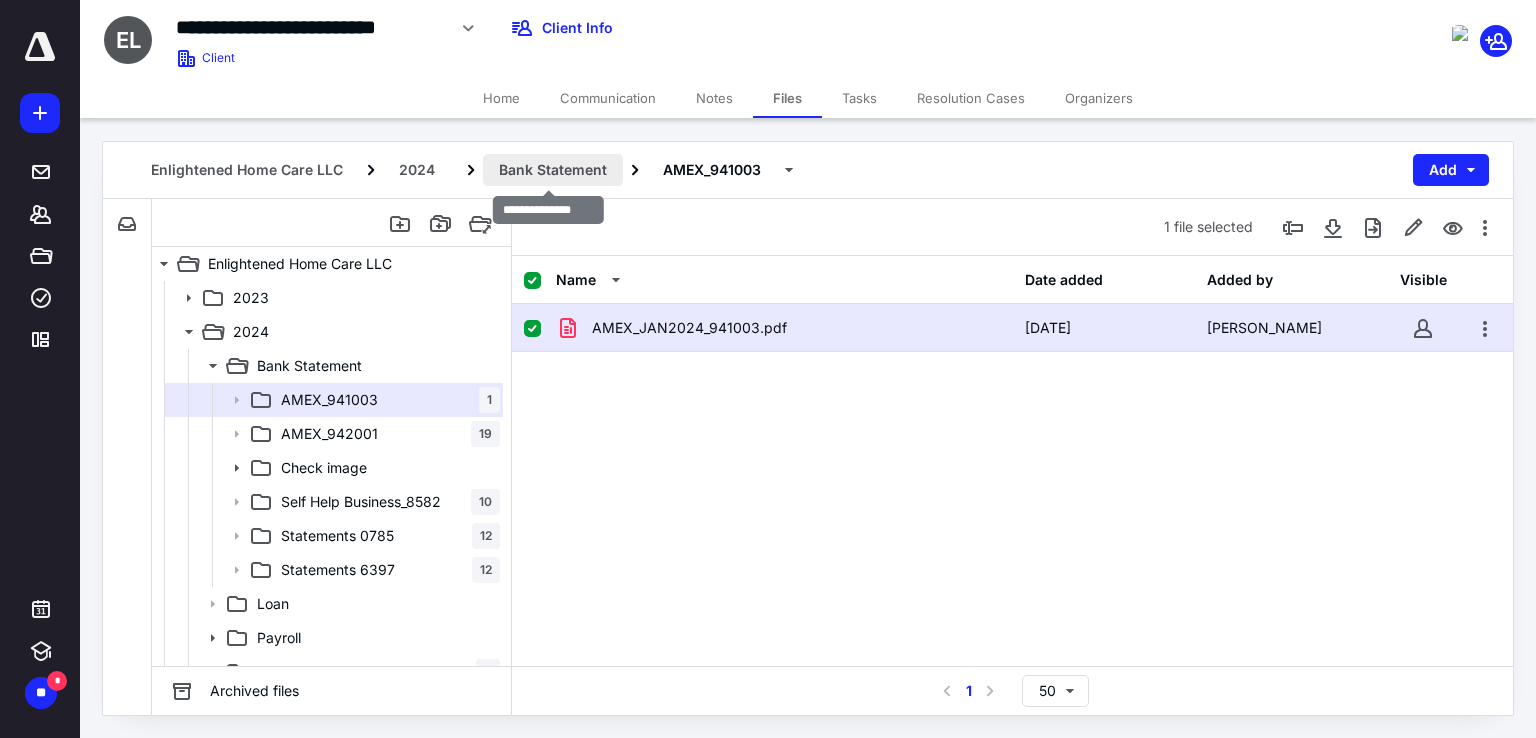 click on "Bank Statement" at bounding box center [553, 170] 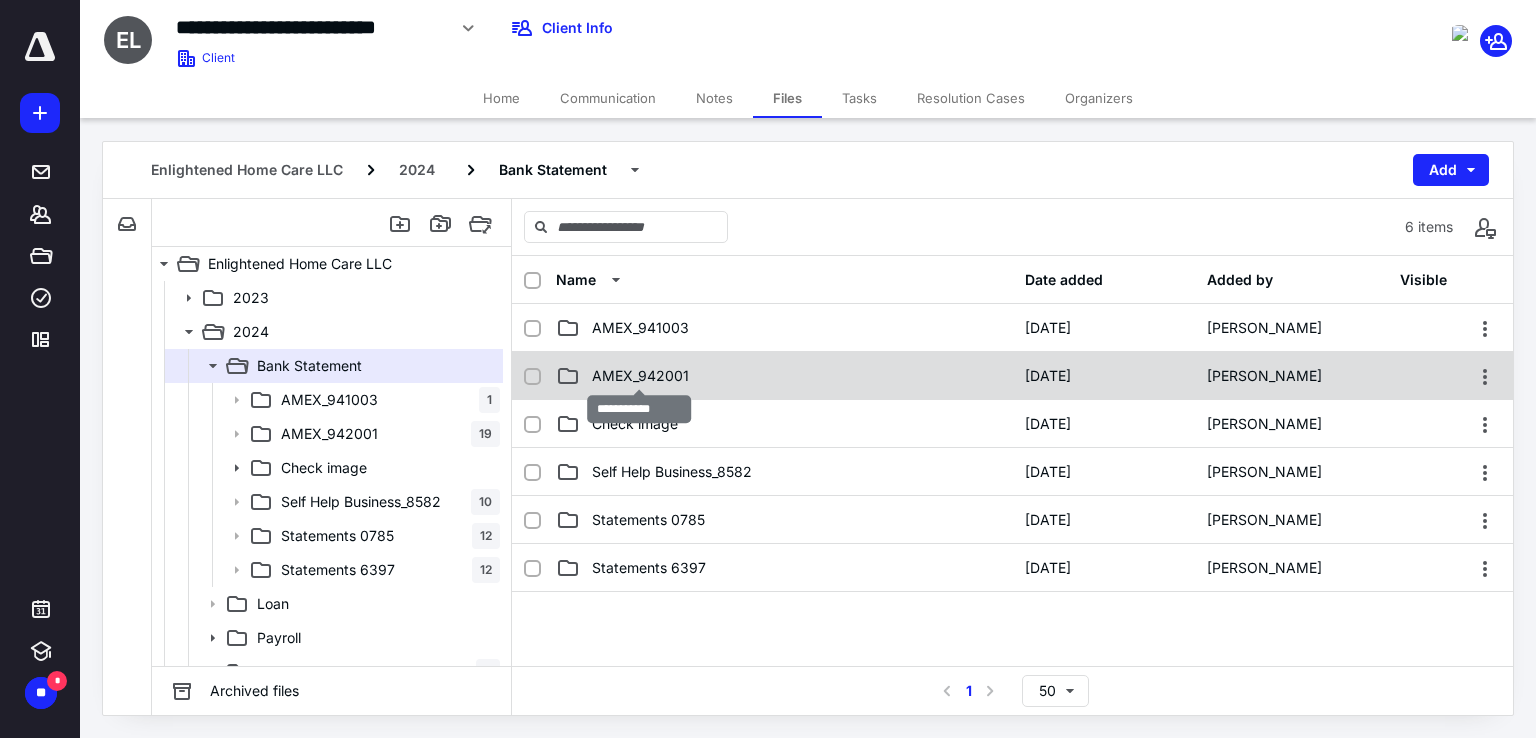 click on "AMEX_942001" at bounding box center [640, 376] 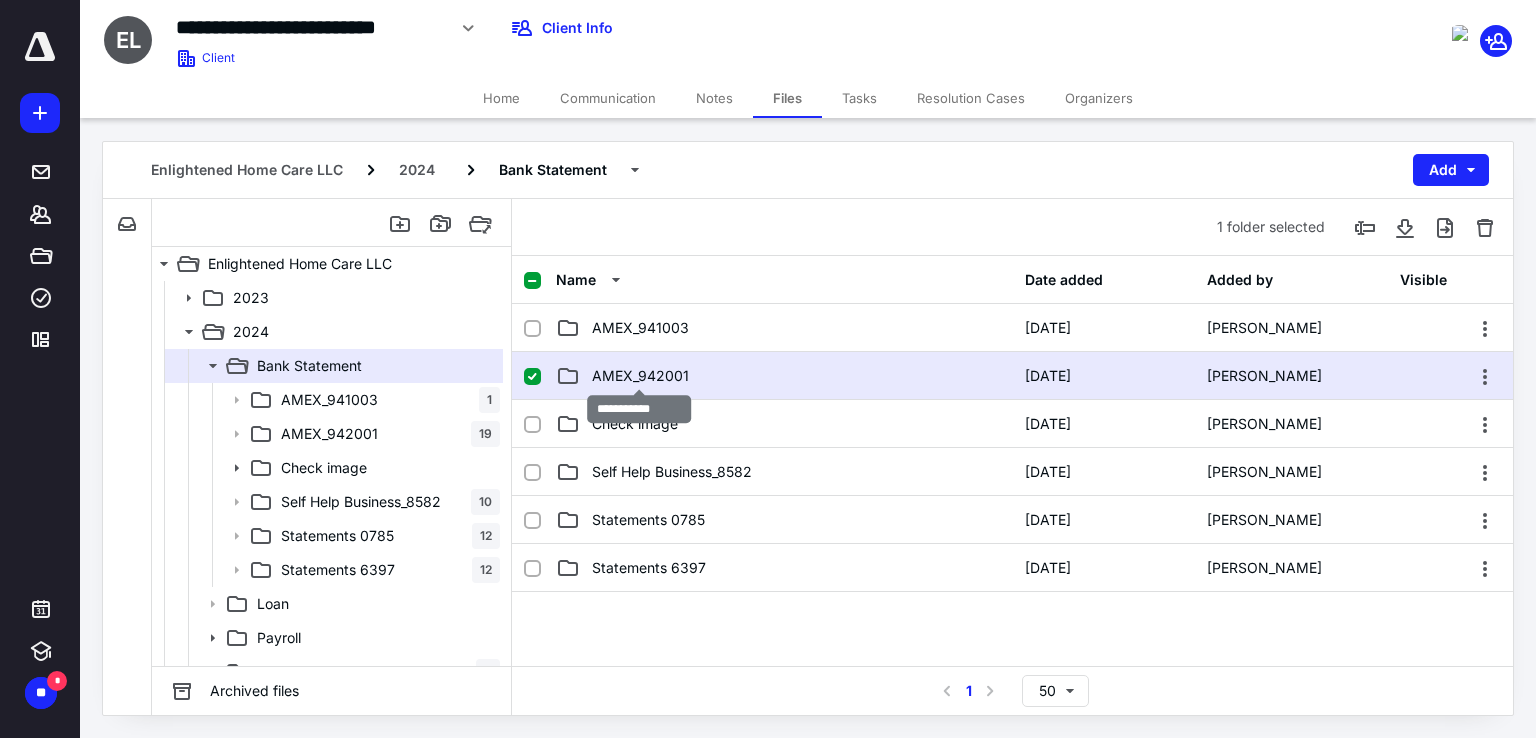 click on "AMEX_942001" at bounding box center [640, 376] 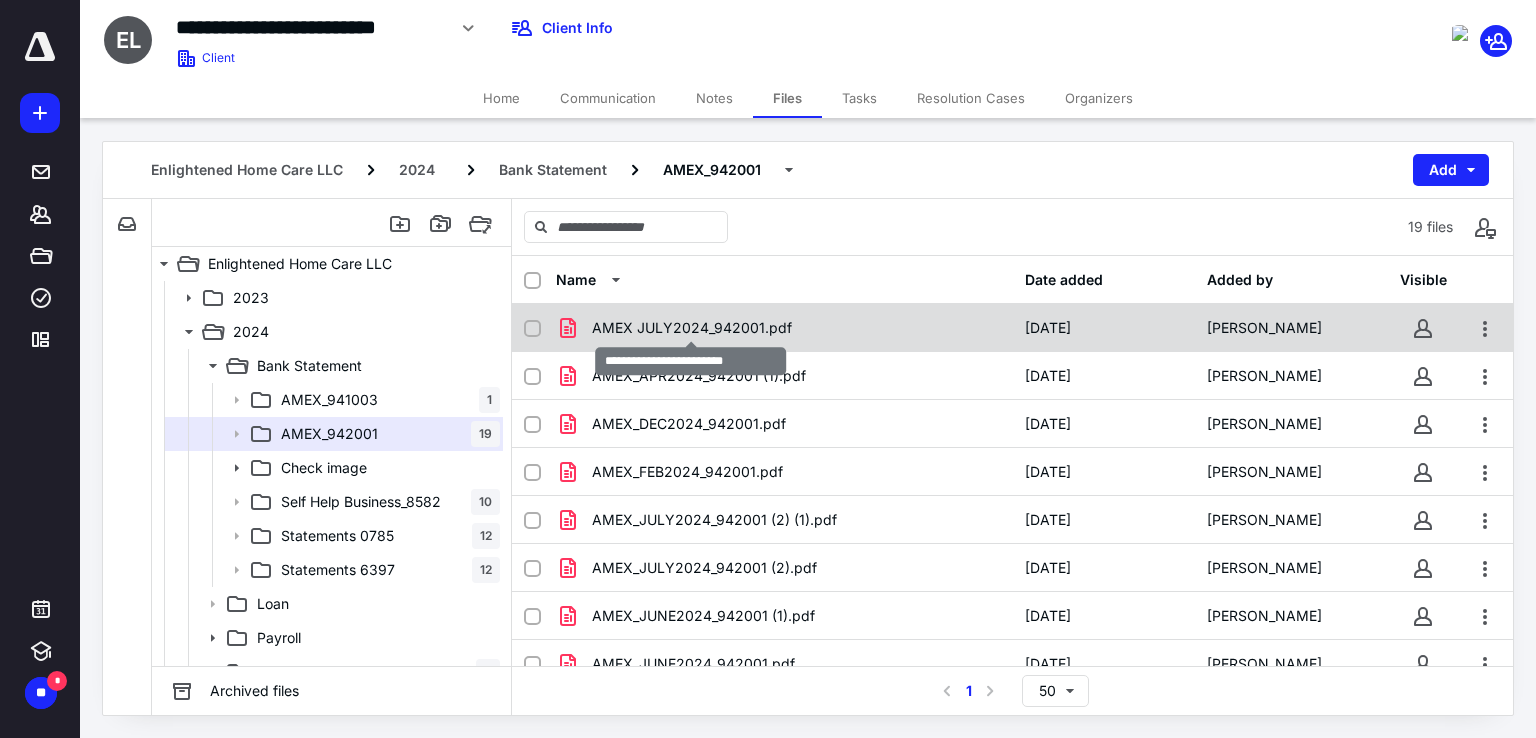 click on "AMEX JULY2024_942001.pdf" at bounding box center (692, 328) 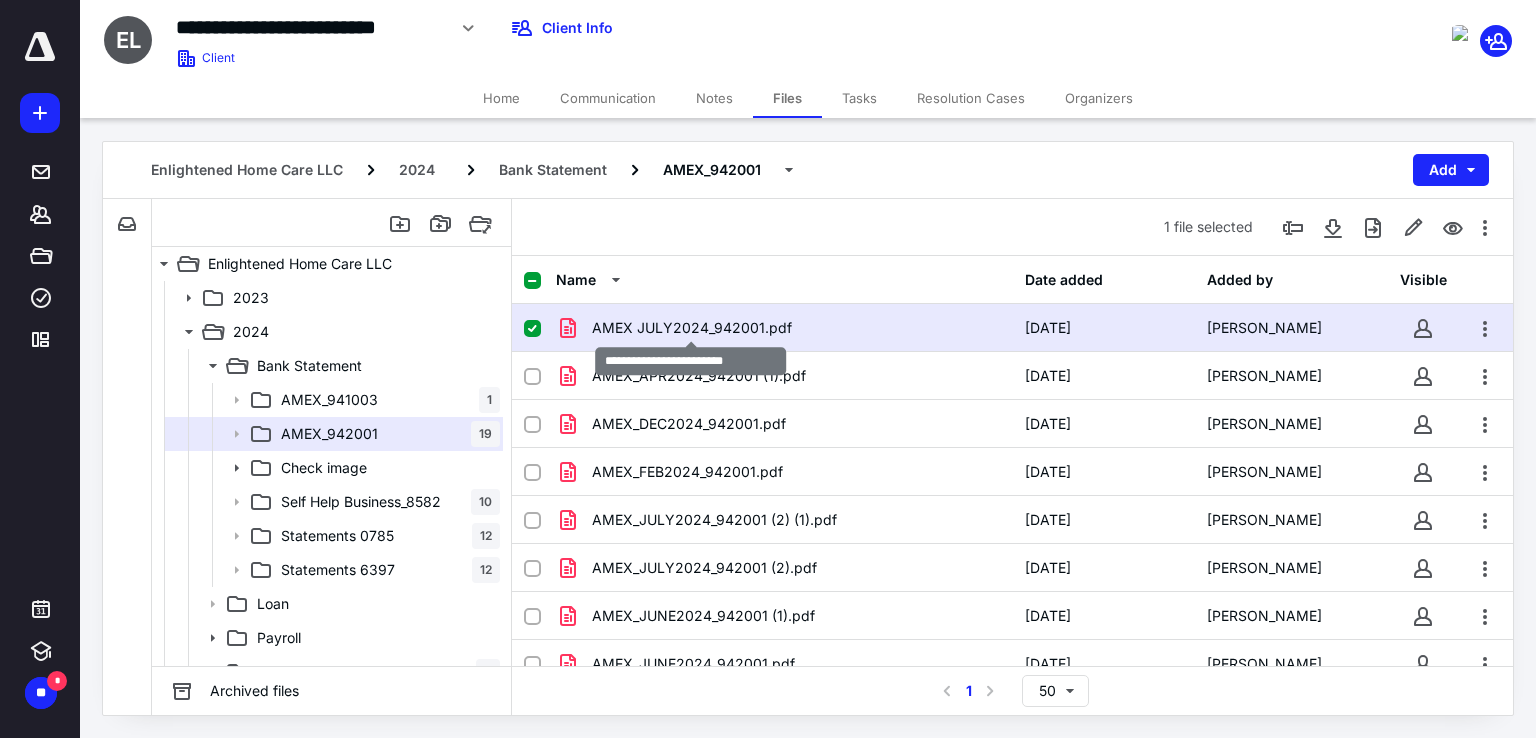 click on "AMEX JULY2024_942001.pdf" at bounding box center (692, 328) 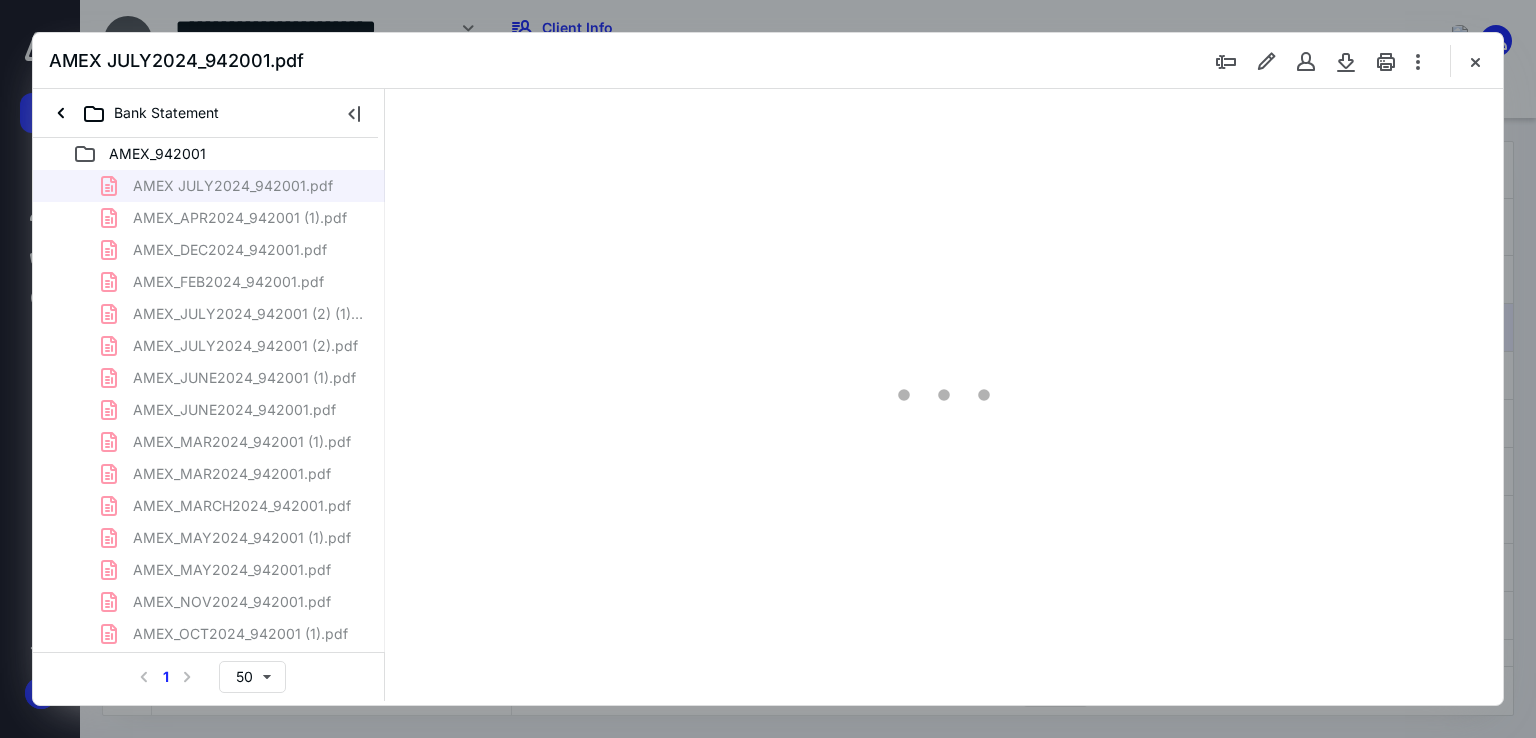 scroll, scrollTop: 0, scrollLeft: 0, axis: both 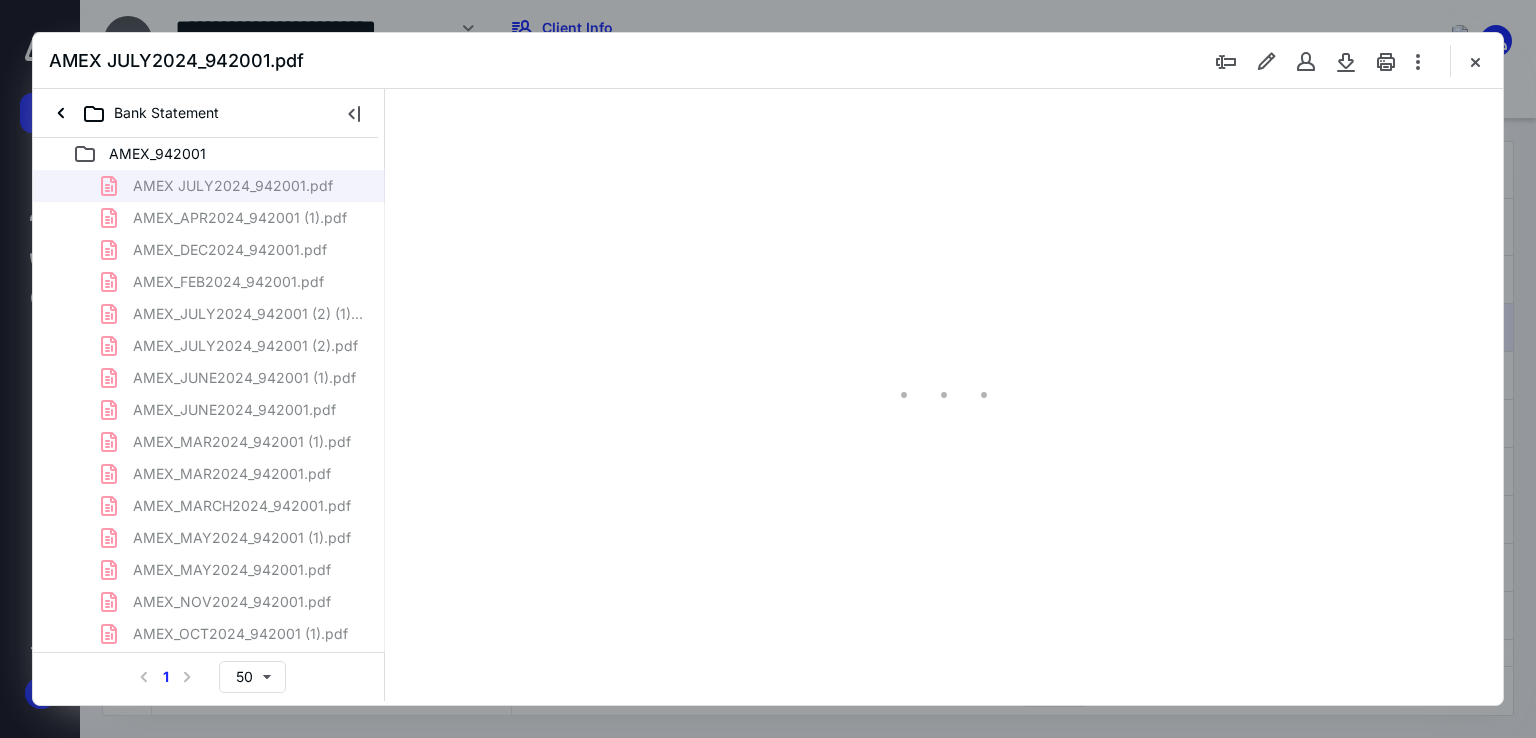 type on "67" 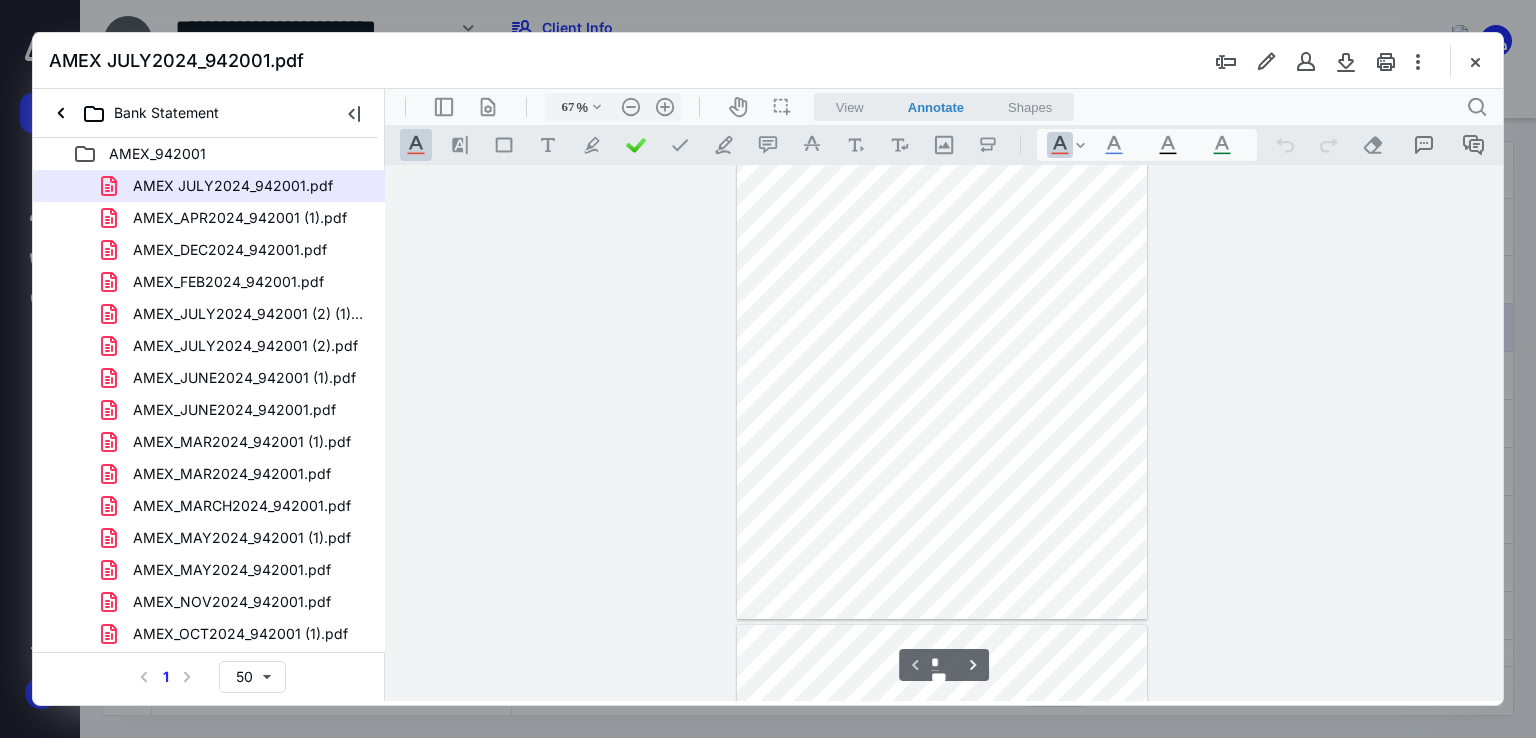 scroll, scrollTop: 0, scrollLeft: 0, axis: both 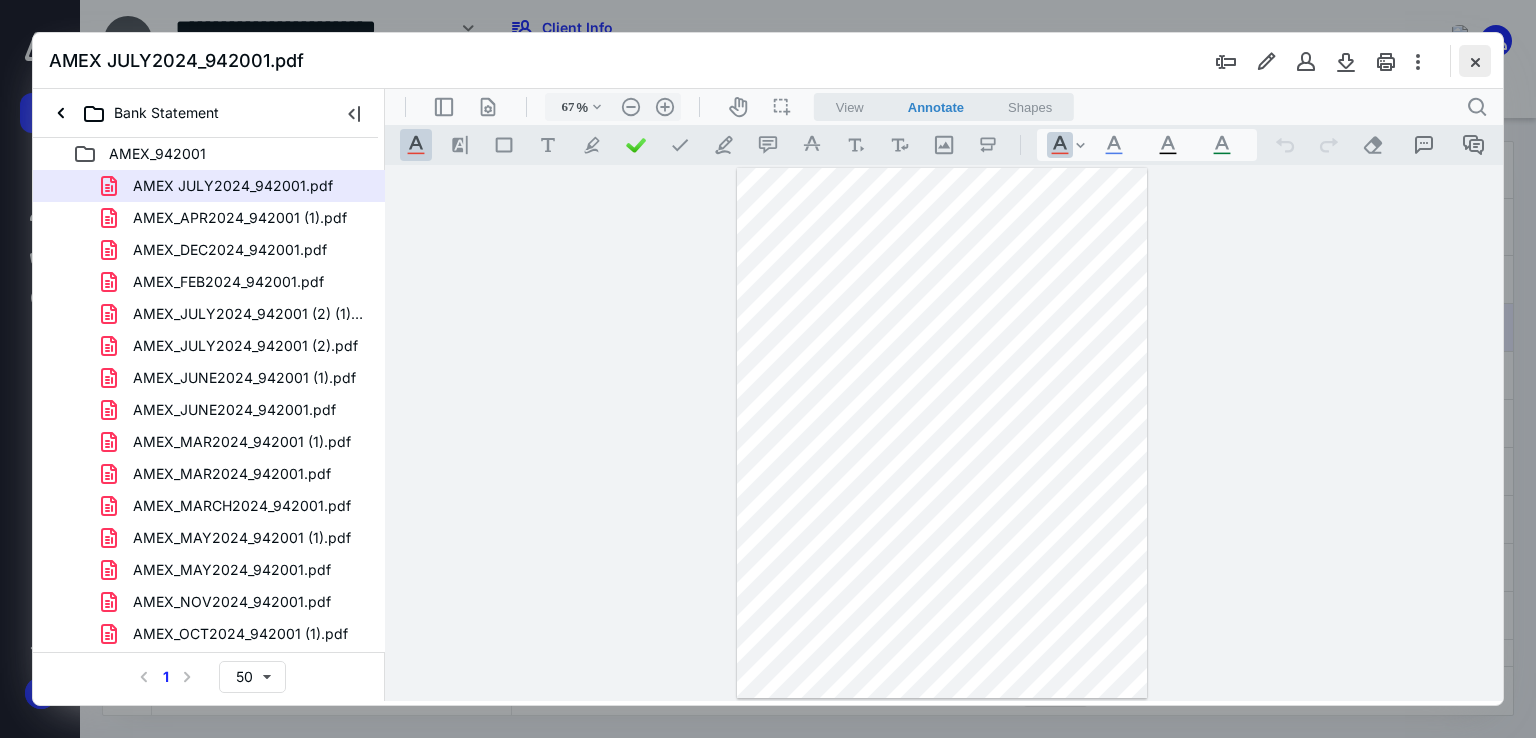 click at bounding box center (1475, 61) 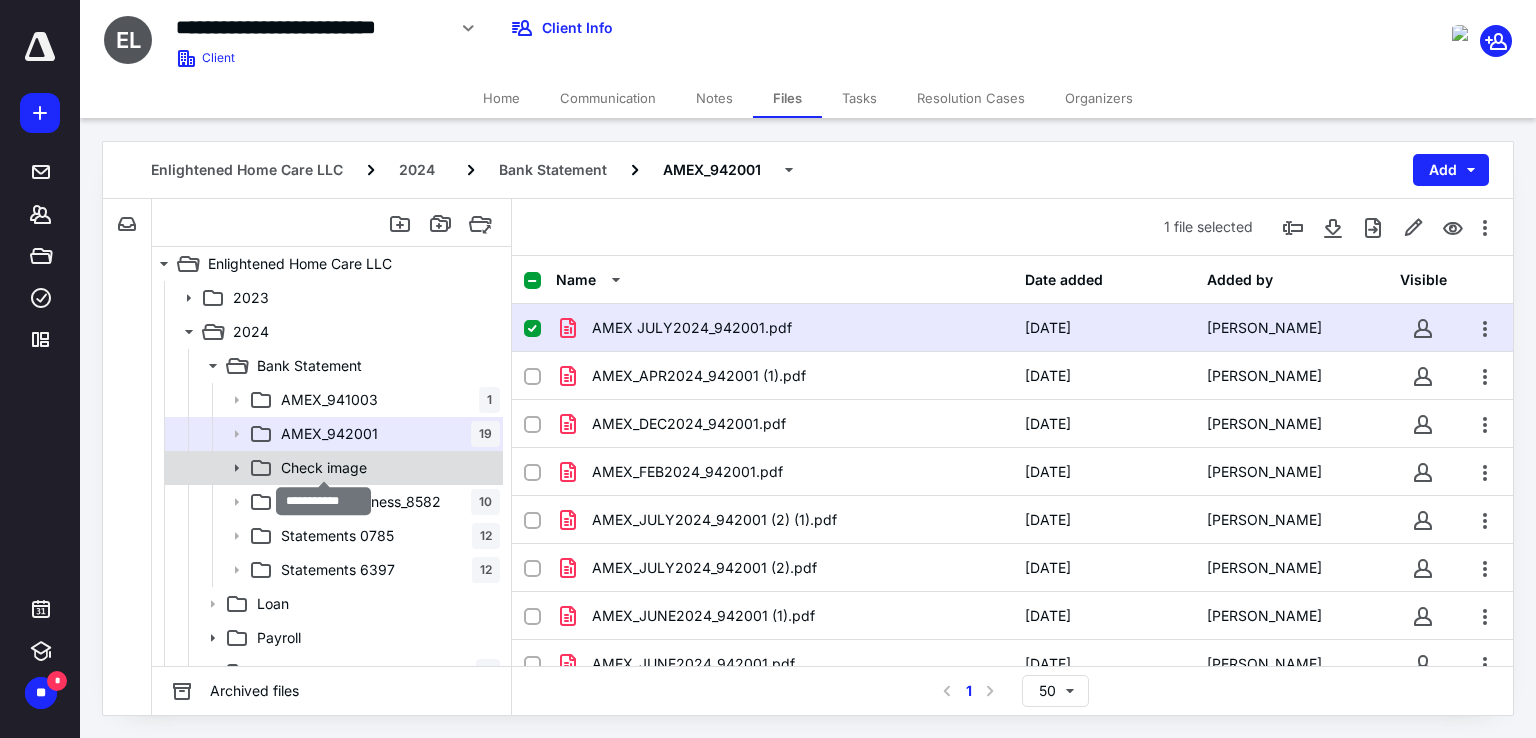 click on "Check image" at bounding box center [324, 468] 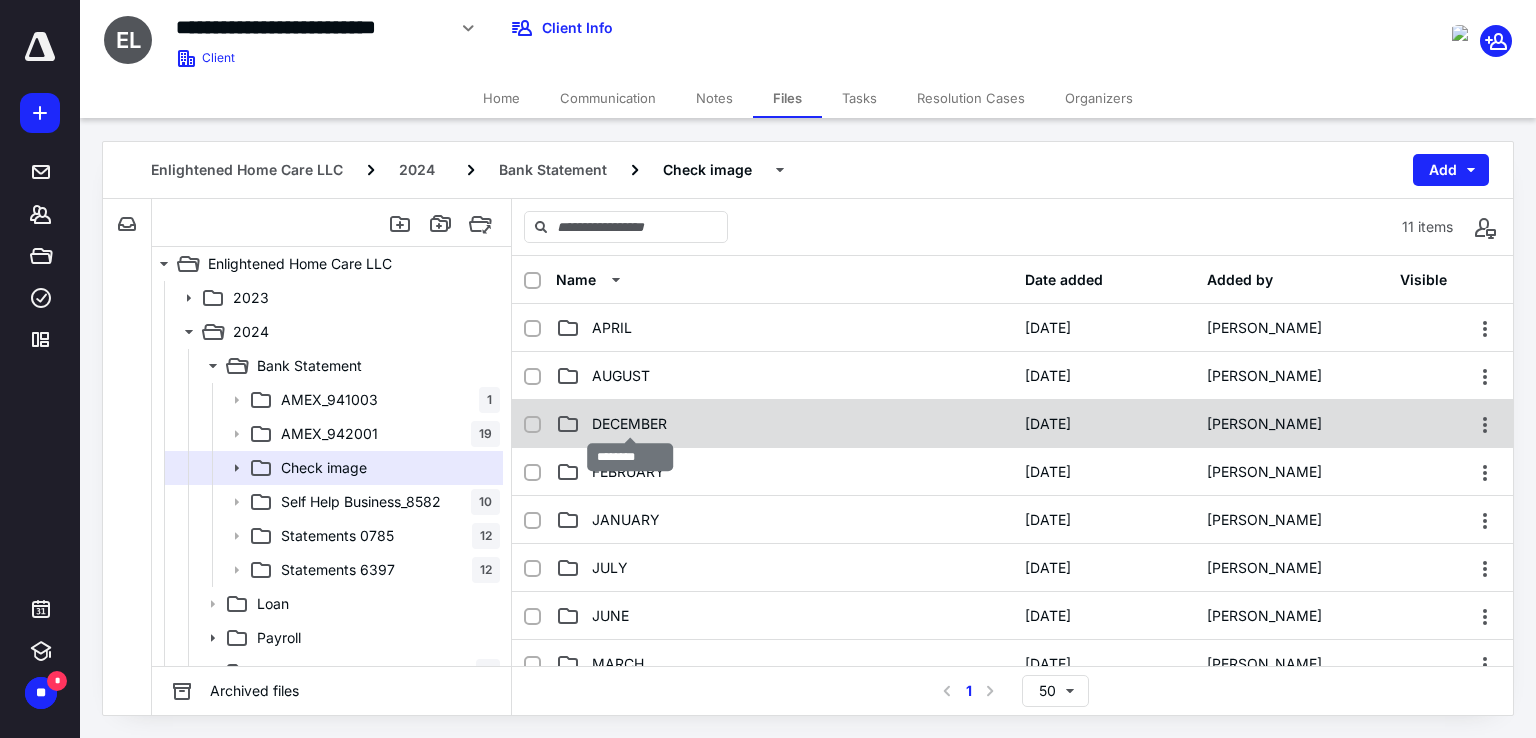 click on "DECEMBER" at bounding box center (629, 424) 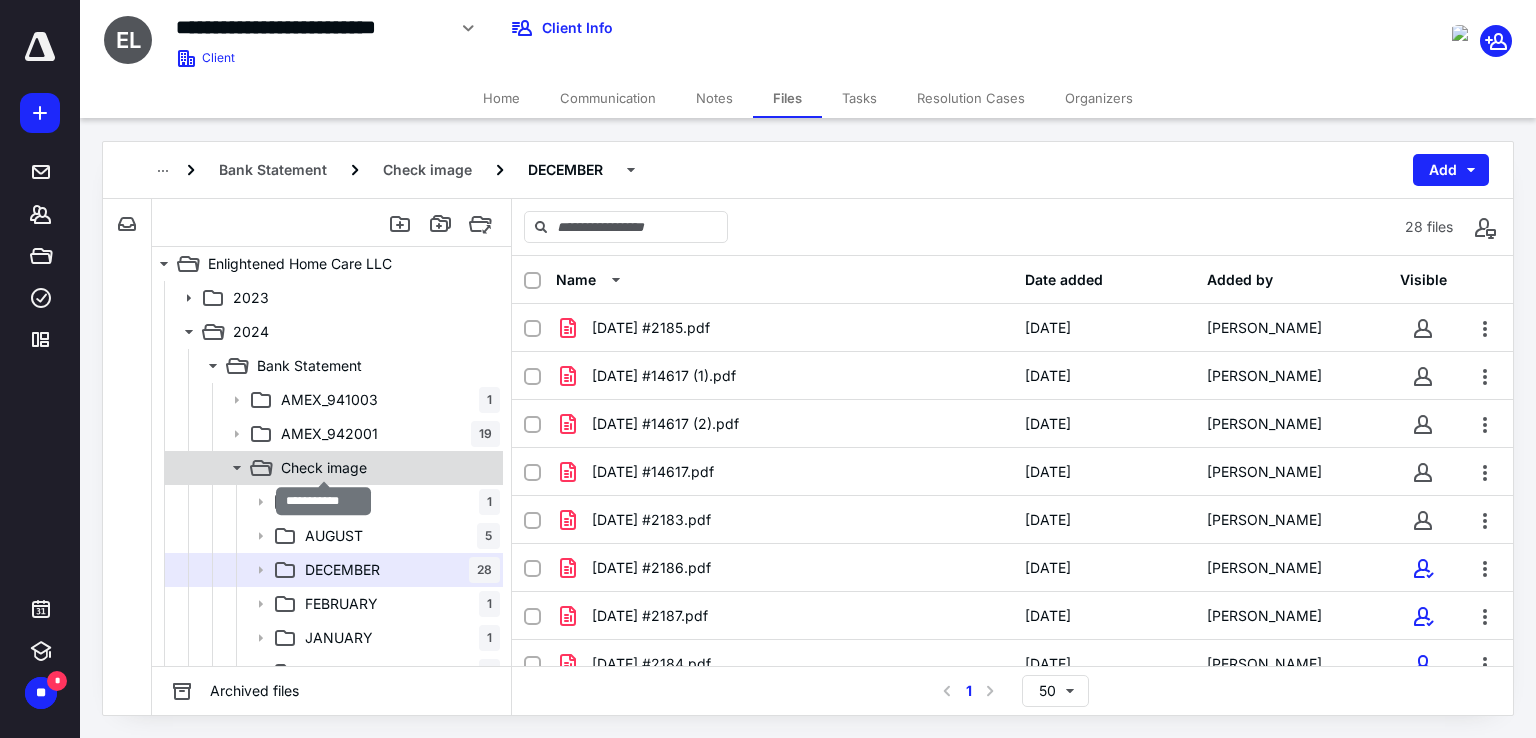 click on "Check image" at bounding box center [324, 468] 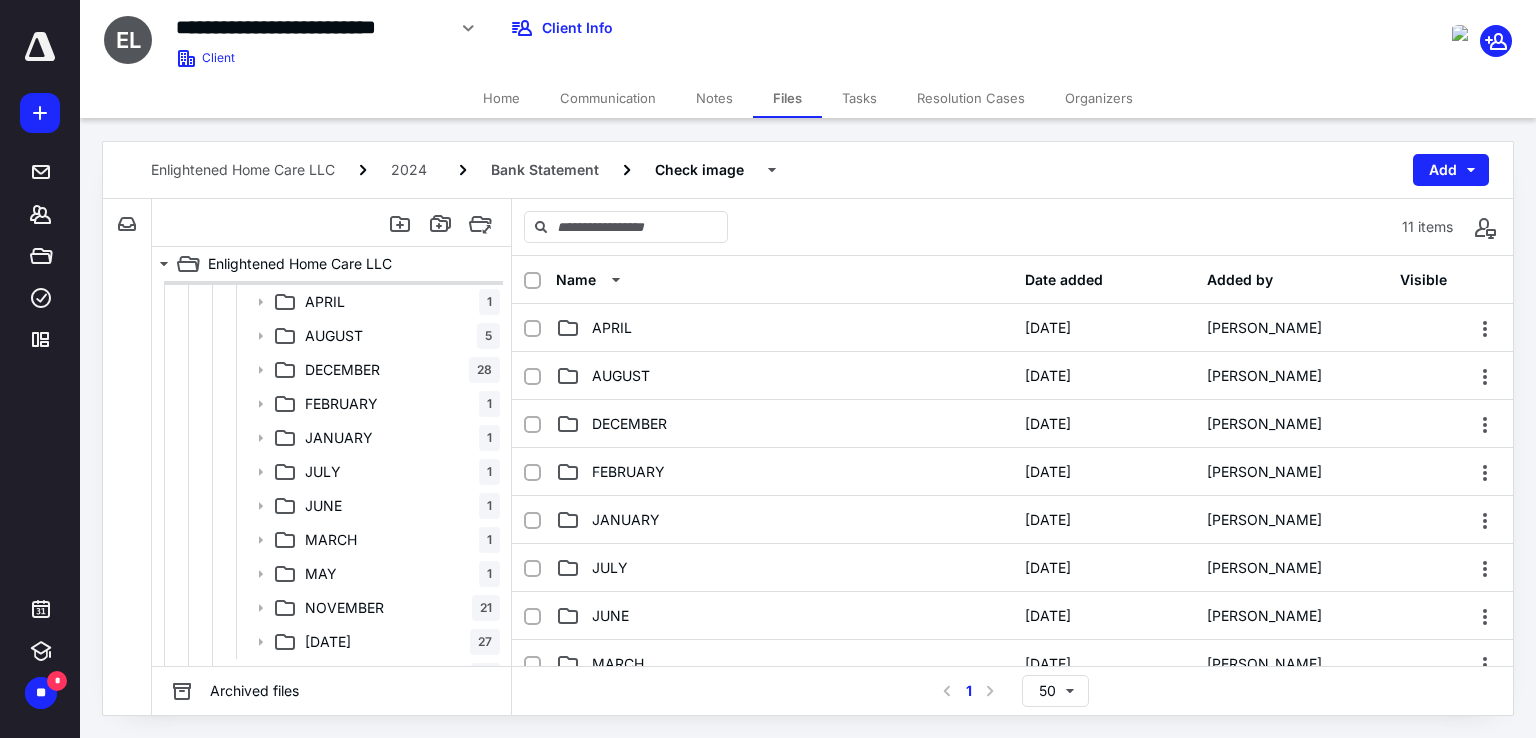 scroll, scrollTop: 300, scrollLeft: 0, axis: vertical 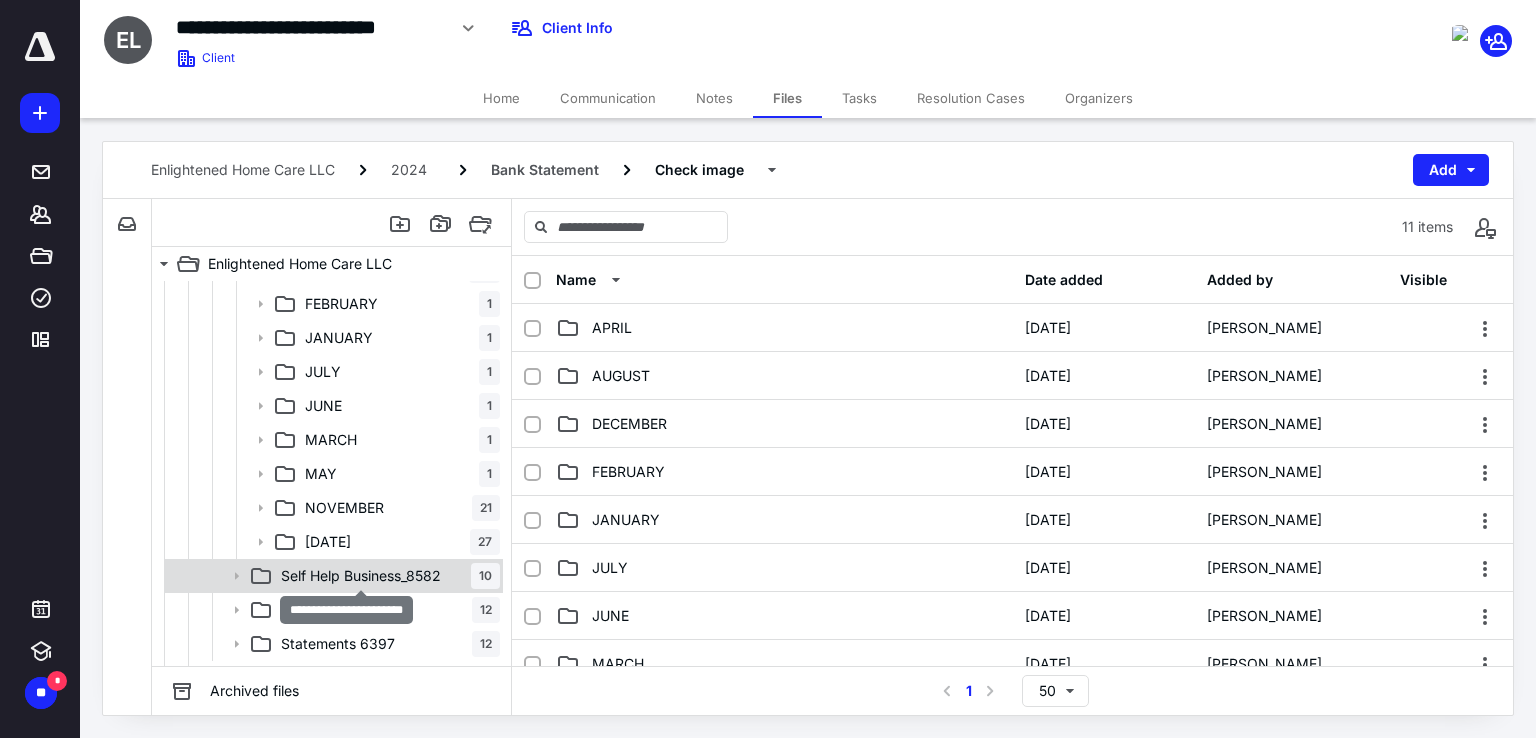 click on "Self Help Business_8582" at bounding box center [361, 576] 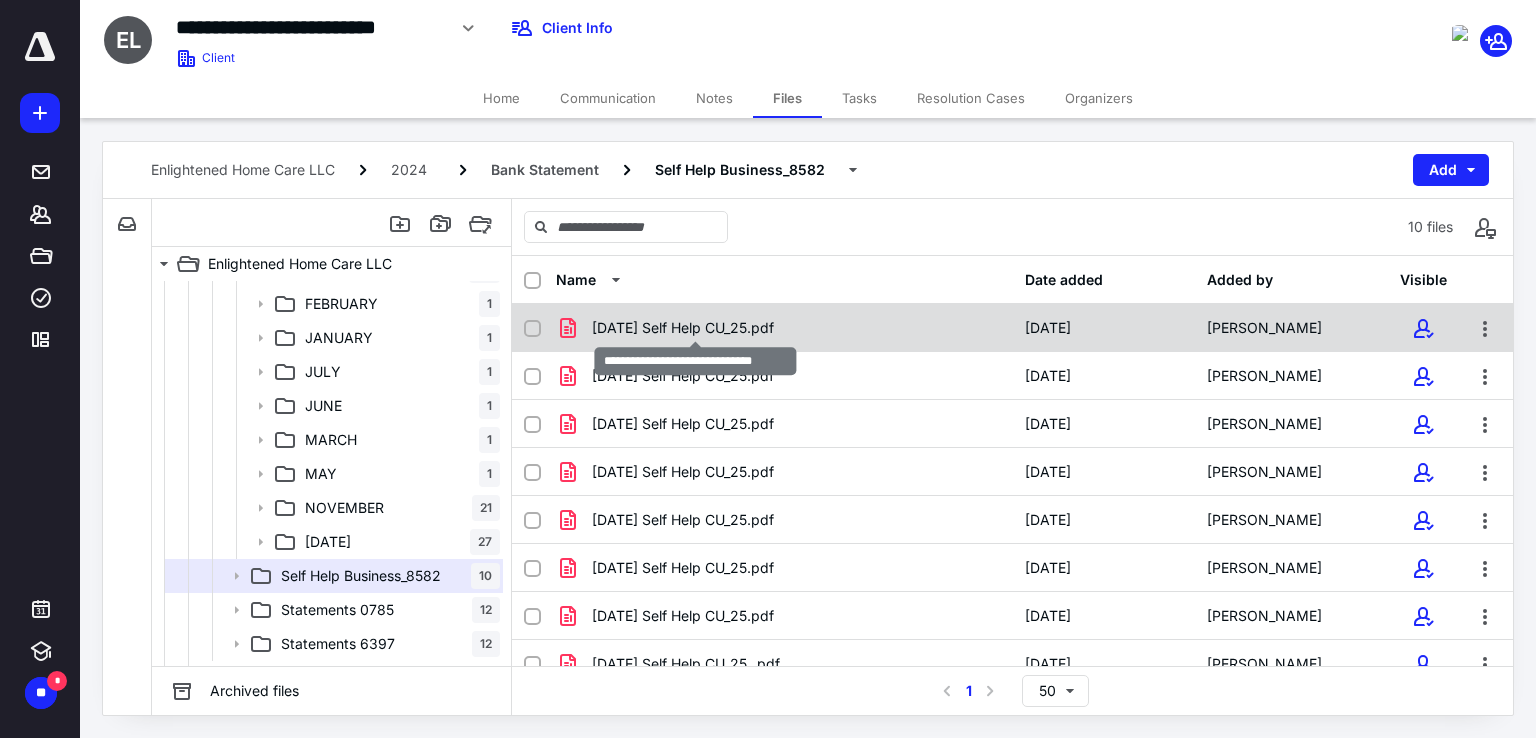 click on "[DATE] Self Help CU_25.pdf" at bounding box center [683, 328] 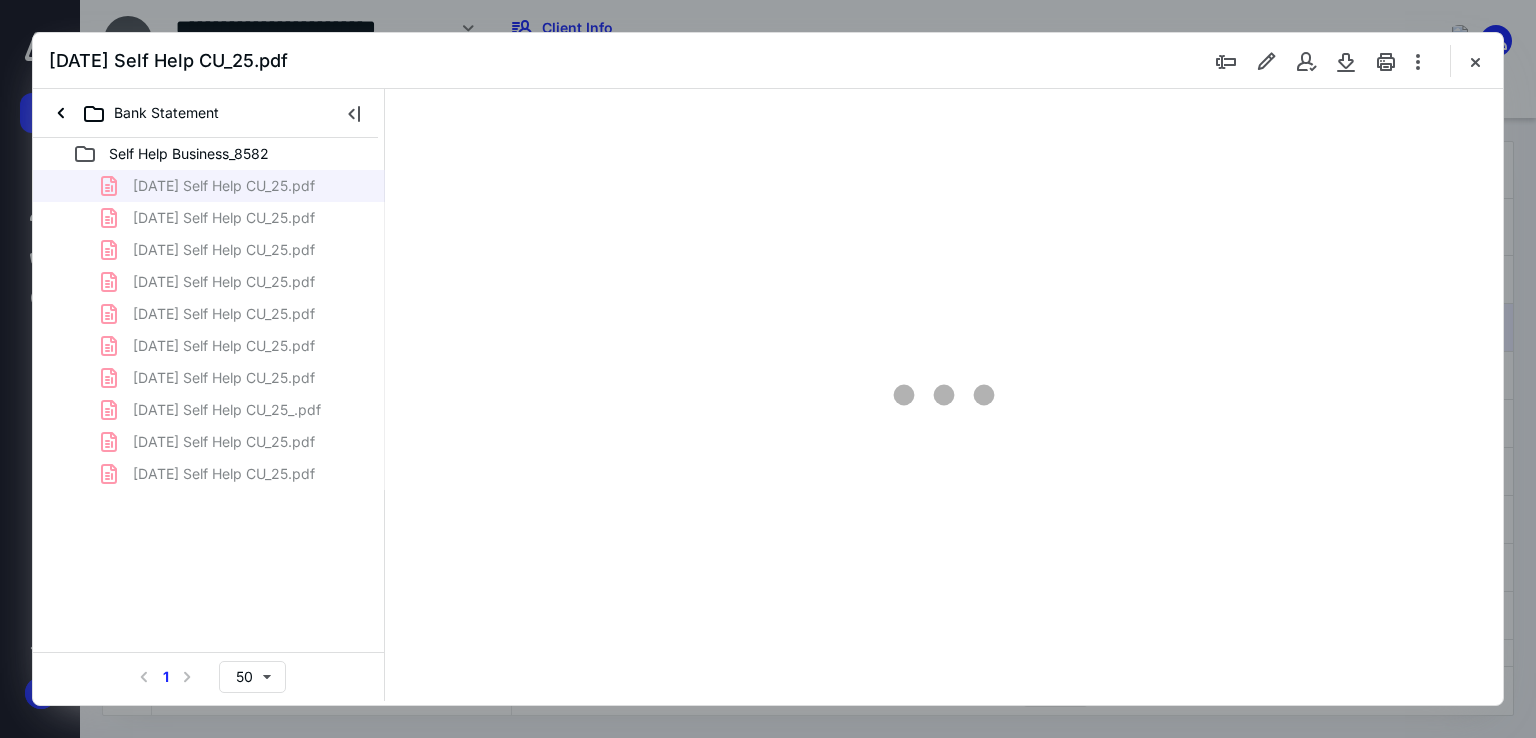 scroll, scrollTop: 0, scrollLeft: 0, axis: both 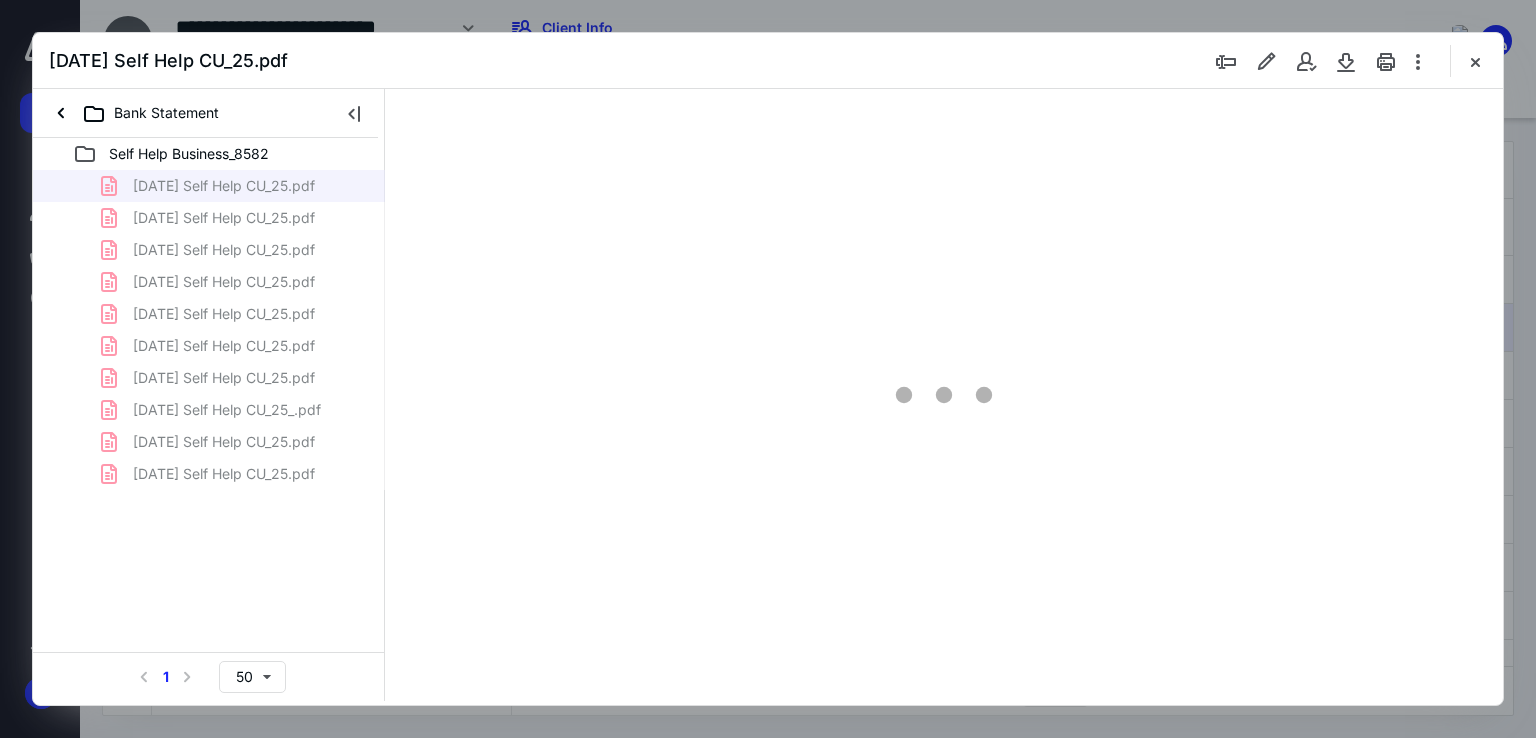 type on "49" 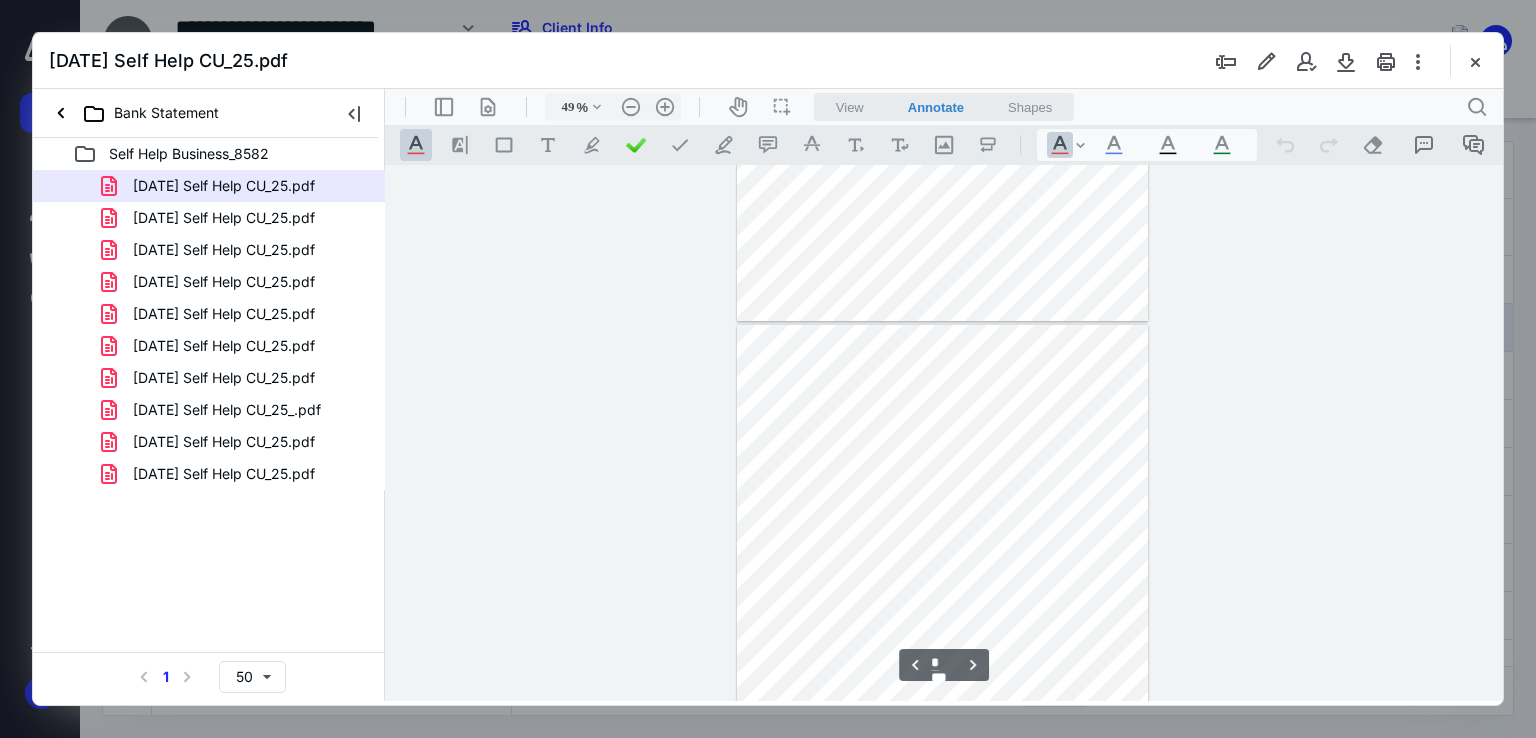 scroll, scrollTop: 578, scrollLeft: 0, axis: vertical 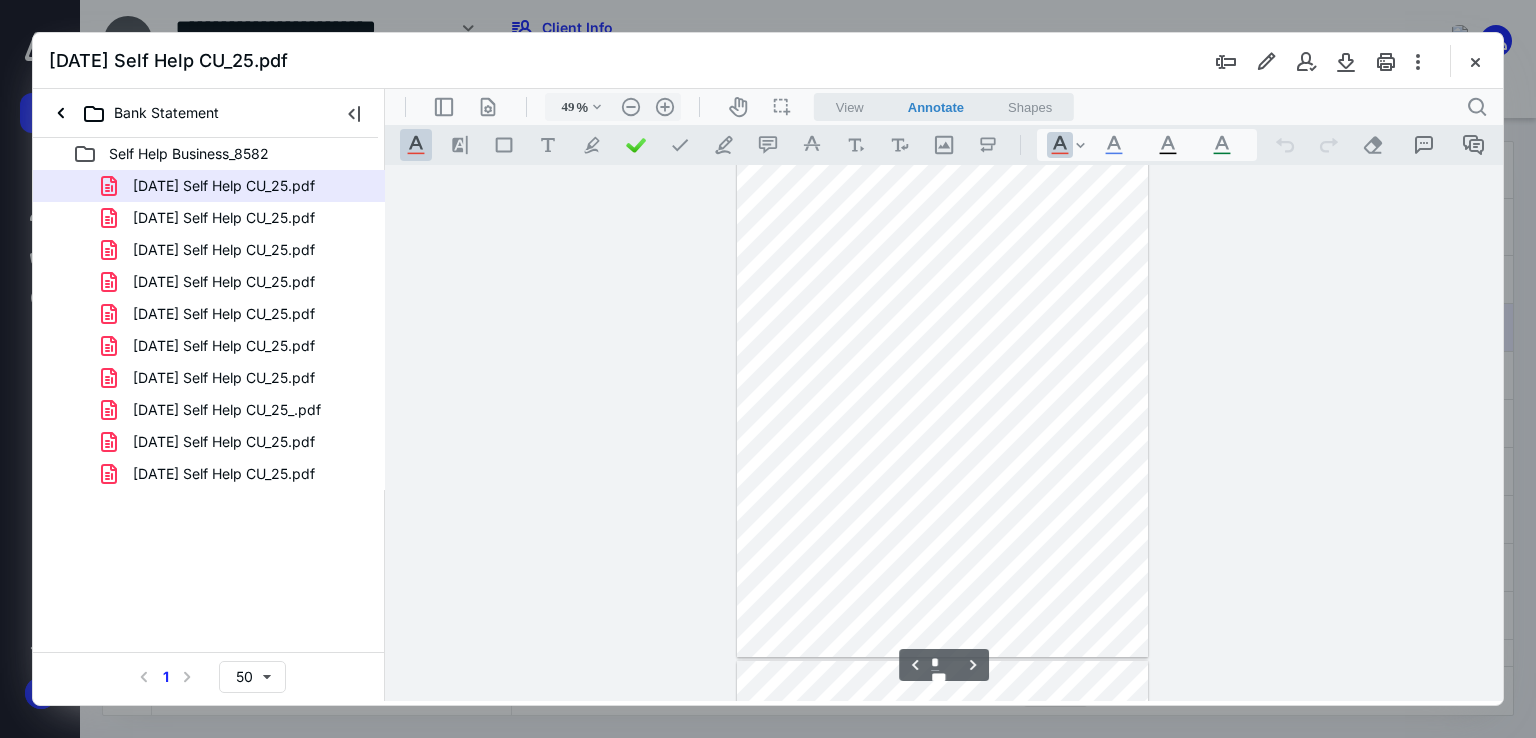 type on "*" 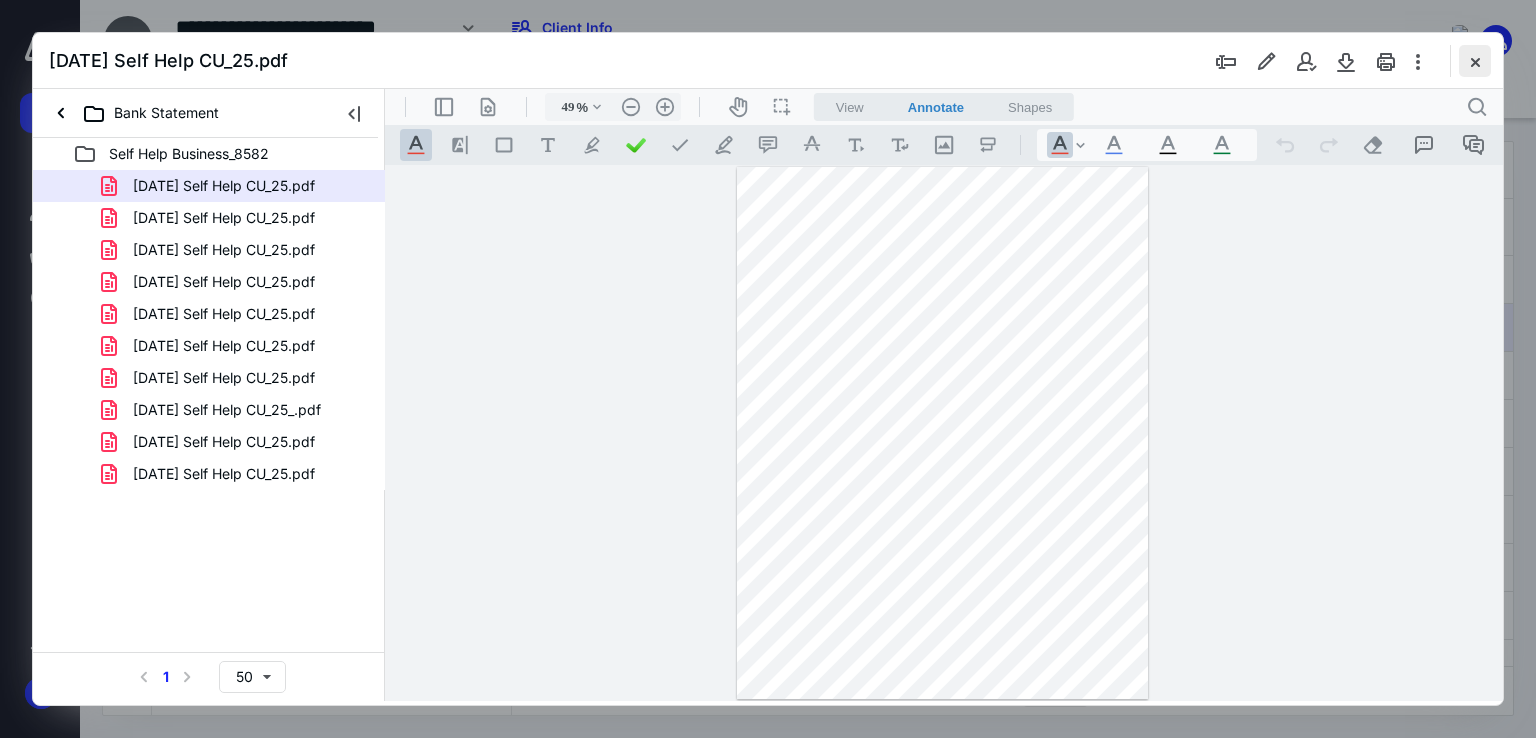 click at bounding box center [1475, 61] 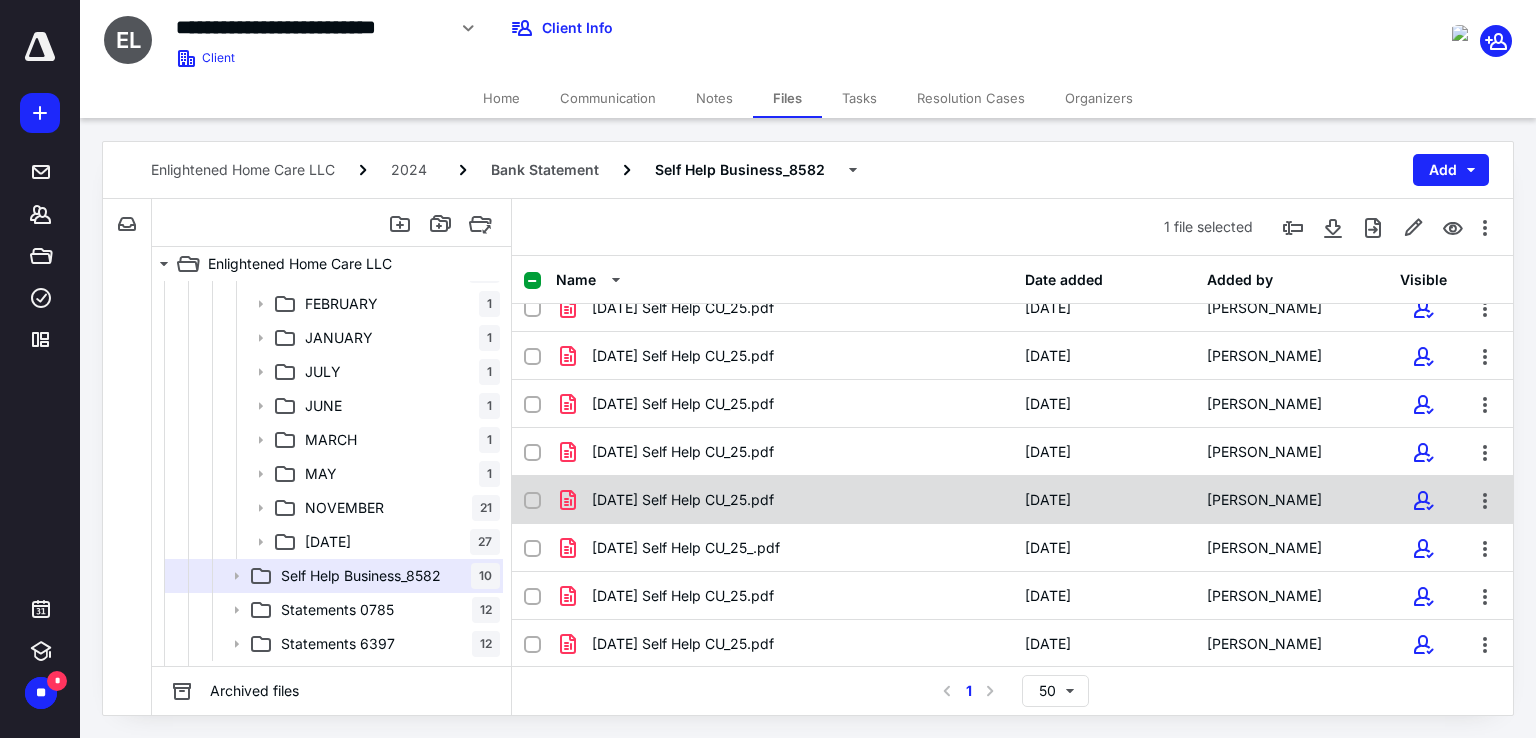 scroll, scrollTop: 0, scrollLeft: 0, axis: both 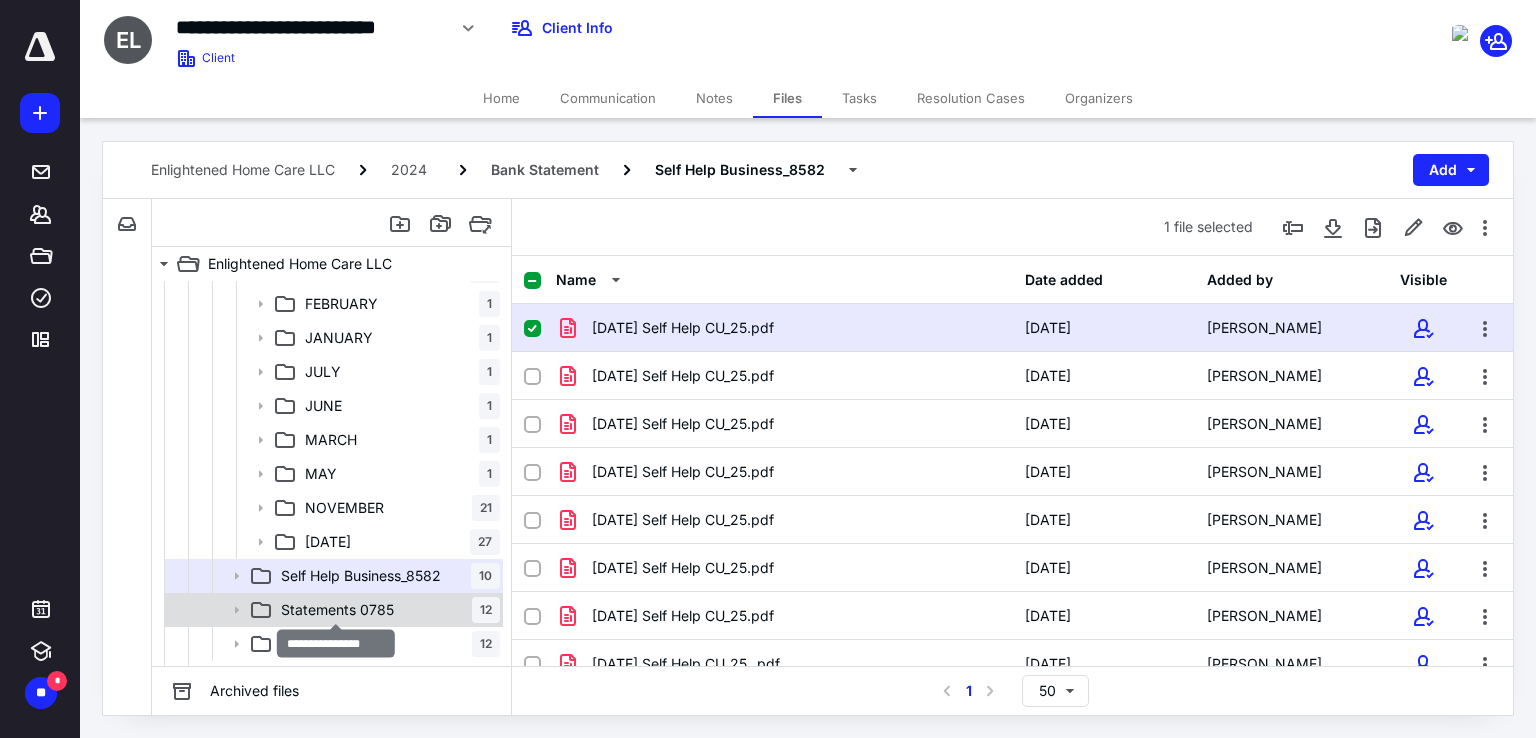 click on "Statements 0785" at bounding box center (337, 610) 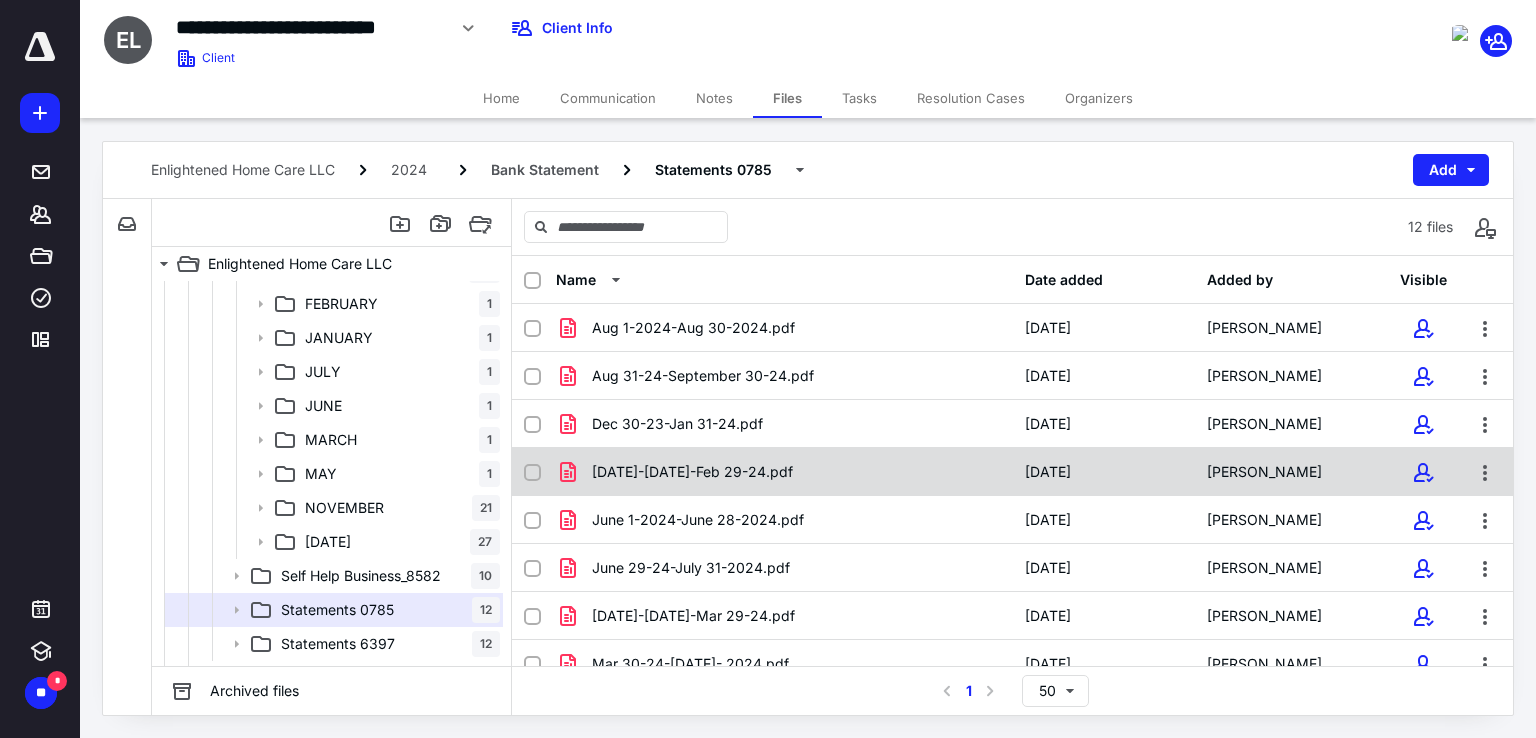 scroll, scrollTop: 211, scrollLeft: 0, axis: vertical 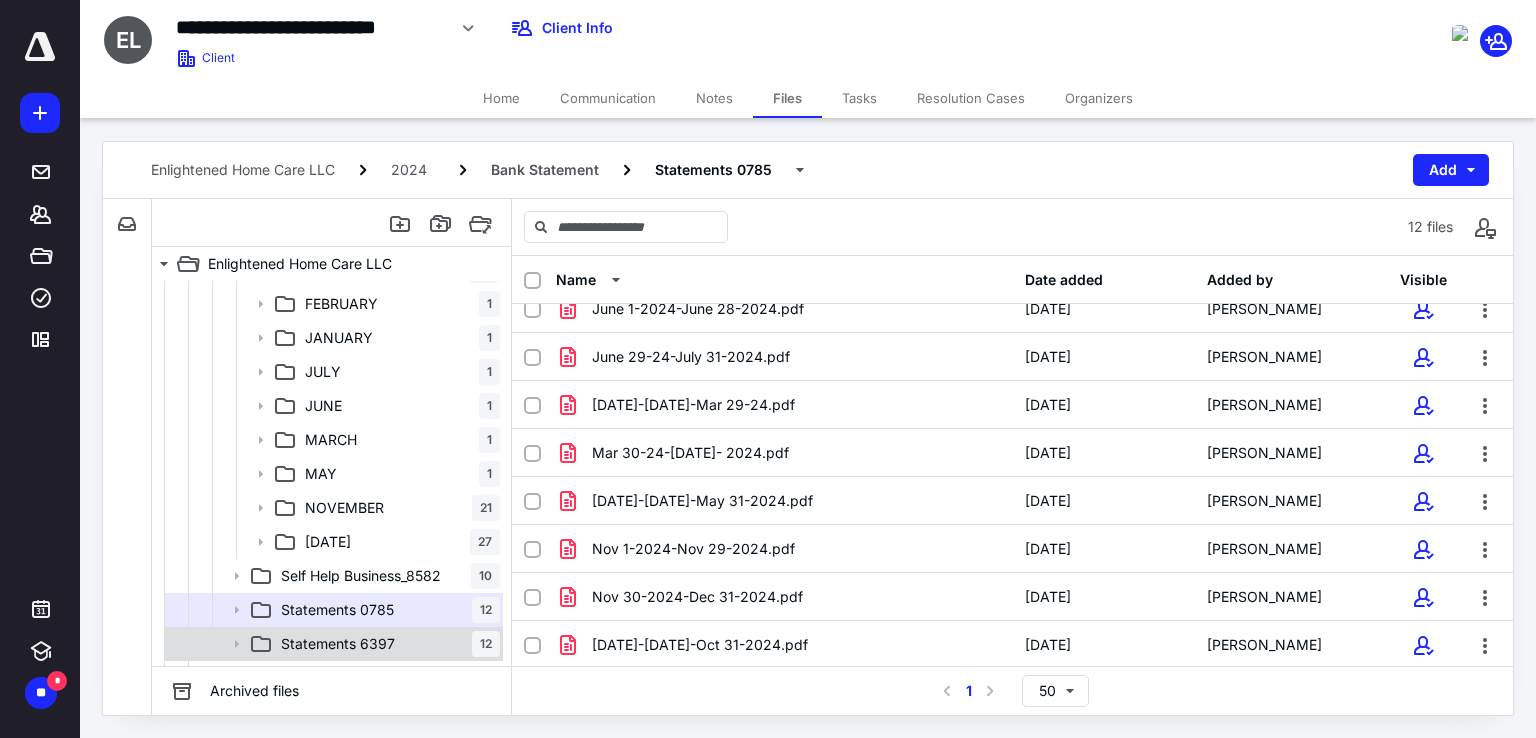click on "Statements 6397 12" at bounding box center [386, 644] 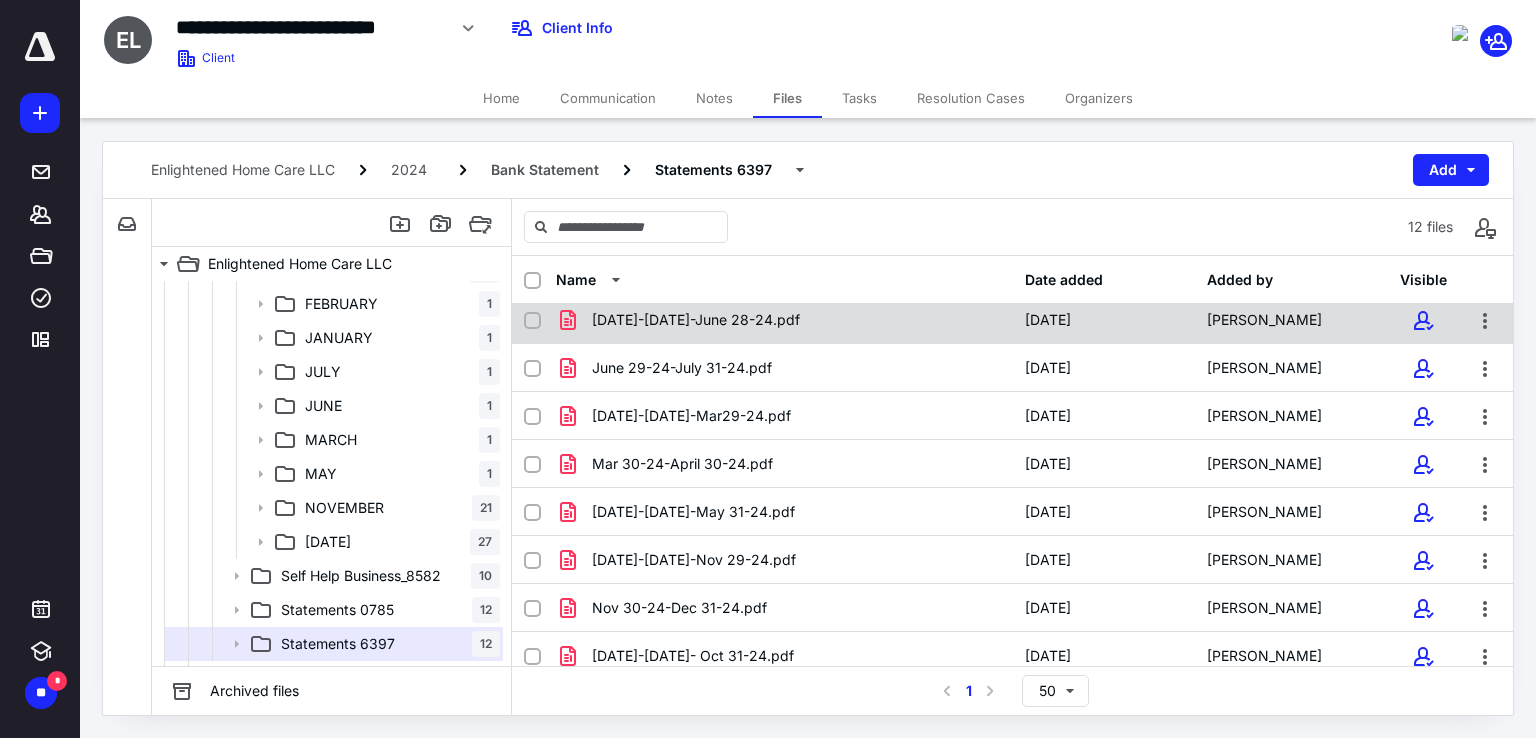 scroll, scrollTop: 211, scrollLeft: 0, axis: vertical 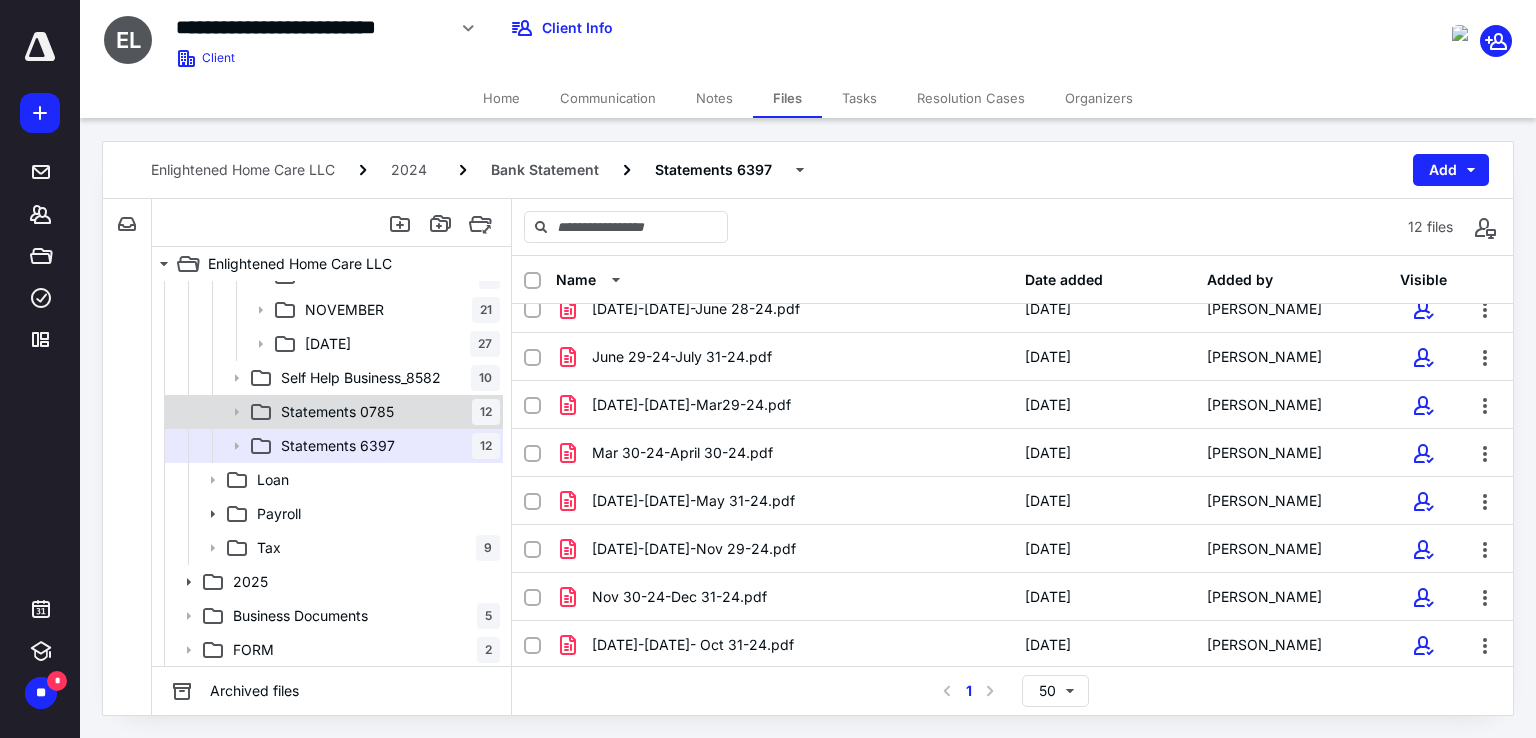 click on "Statements 0785 12" at bounding box center [386, 412] 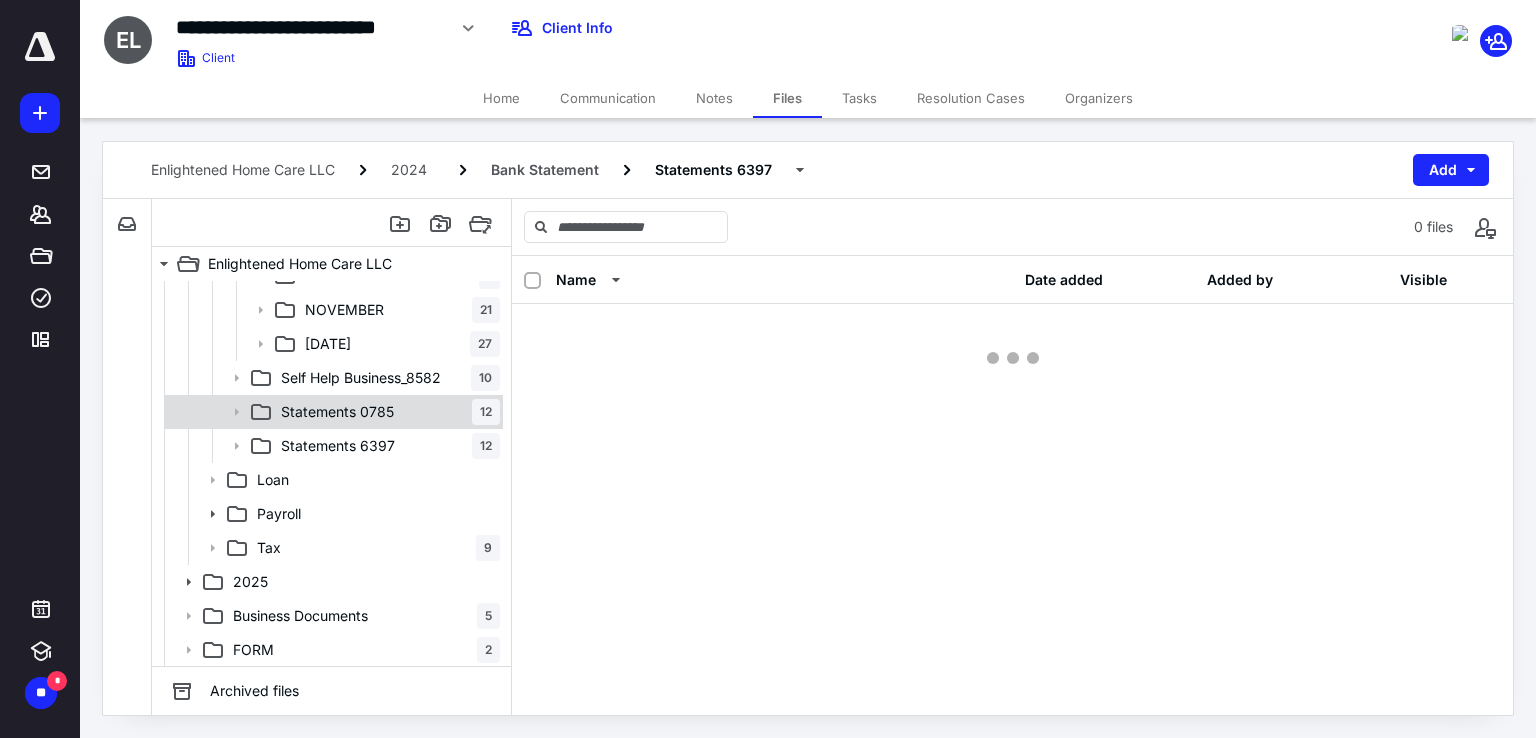scroll, scrollTop: 0, scrollLeft: 0, axis: both 